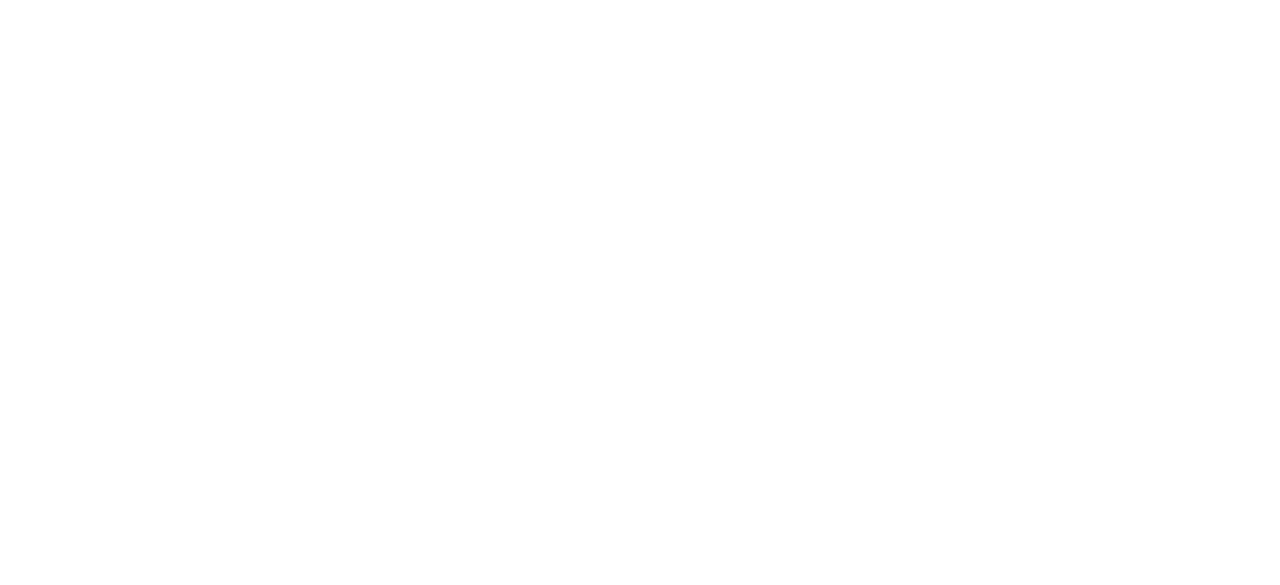scroll, scrollTop: 0, scrollLeft: 0, axis: both 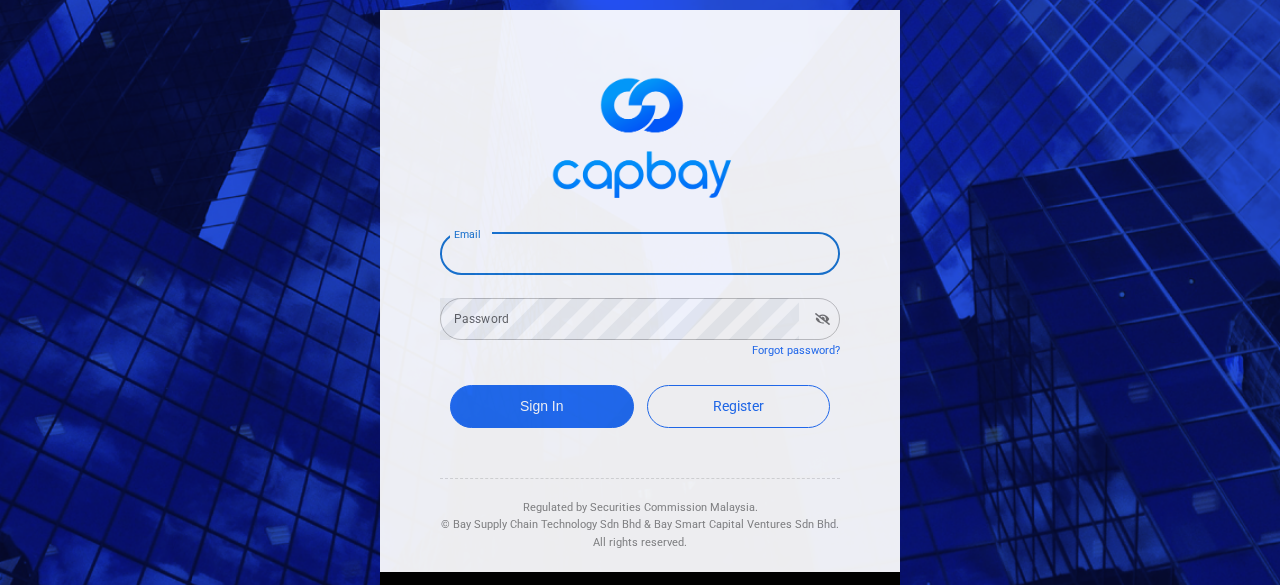 click on "Email" at bounding box center [640, 254] 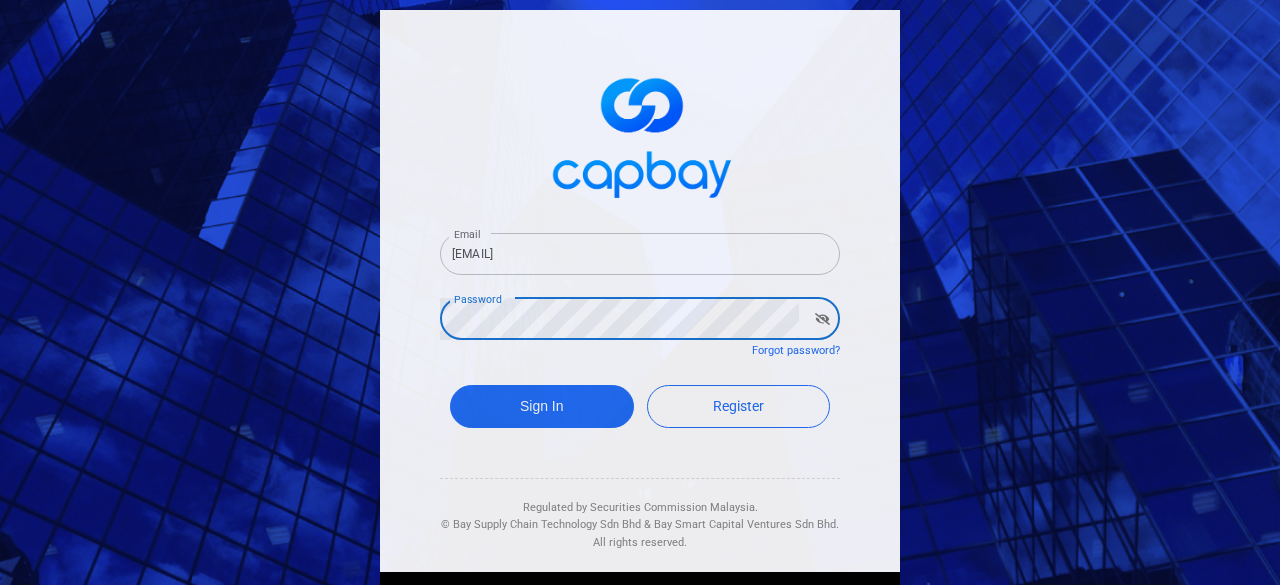 click on "Sign In" at bounding box center [542, 406] 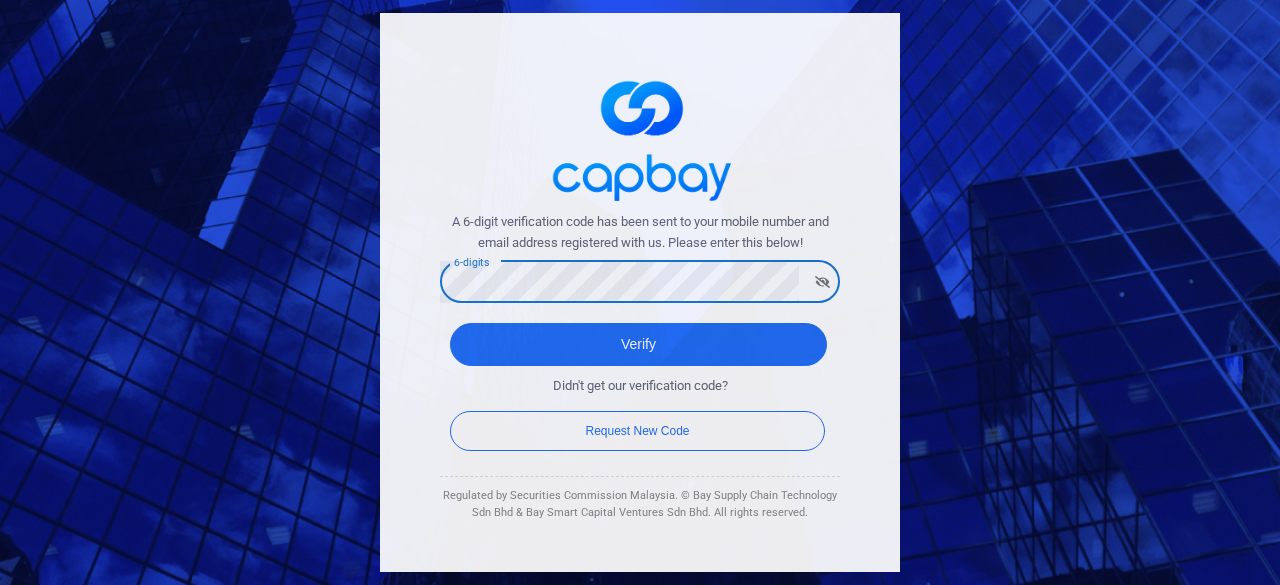 click on "Verify" at bounding box center (638, 344) 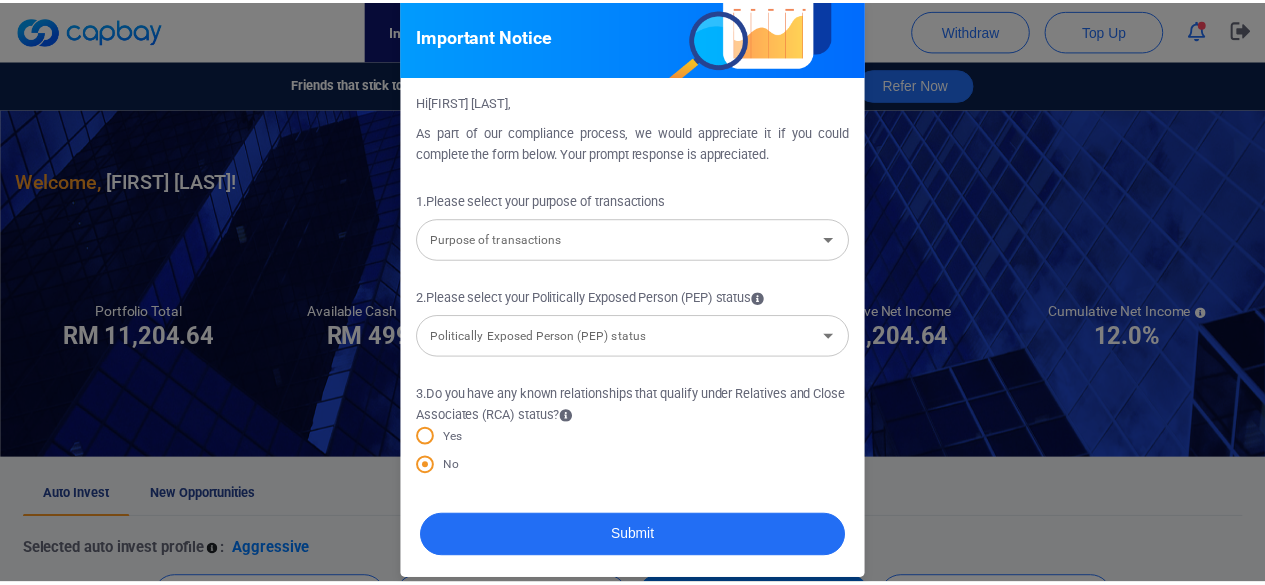 scroll, scrollTop: 29, scrollLeft: 0, axis: vertical 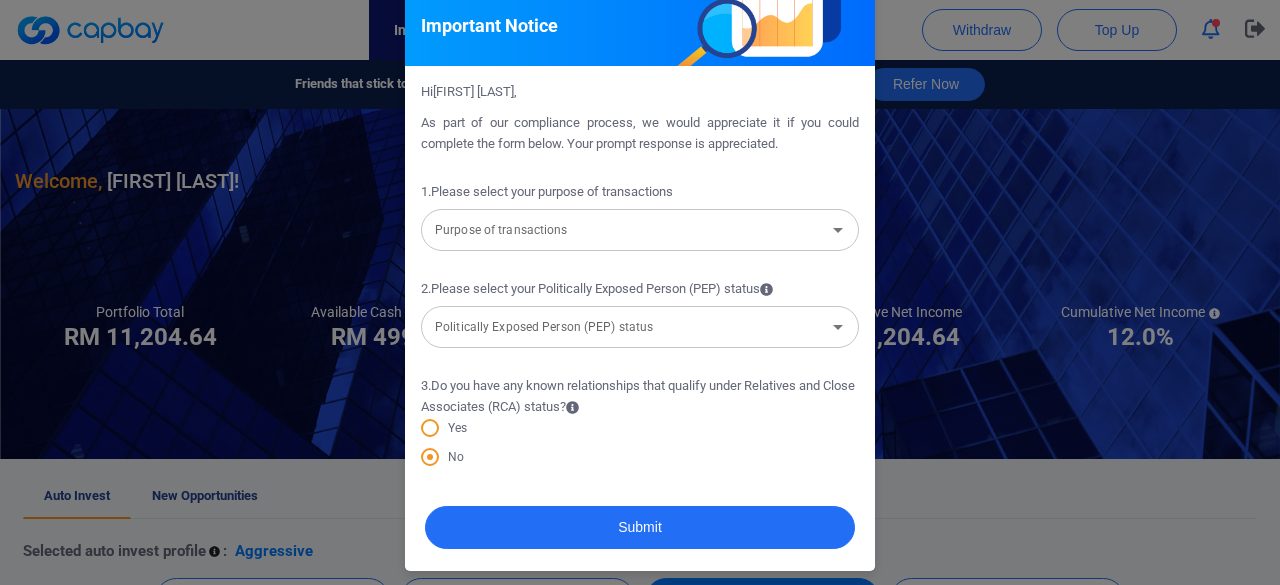 click 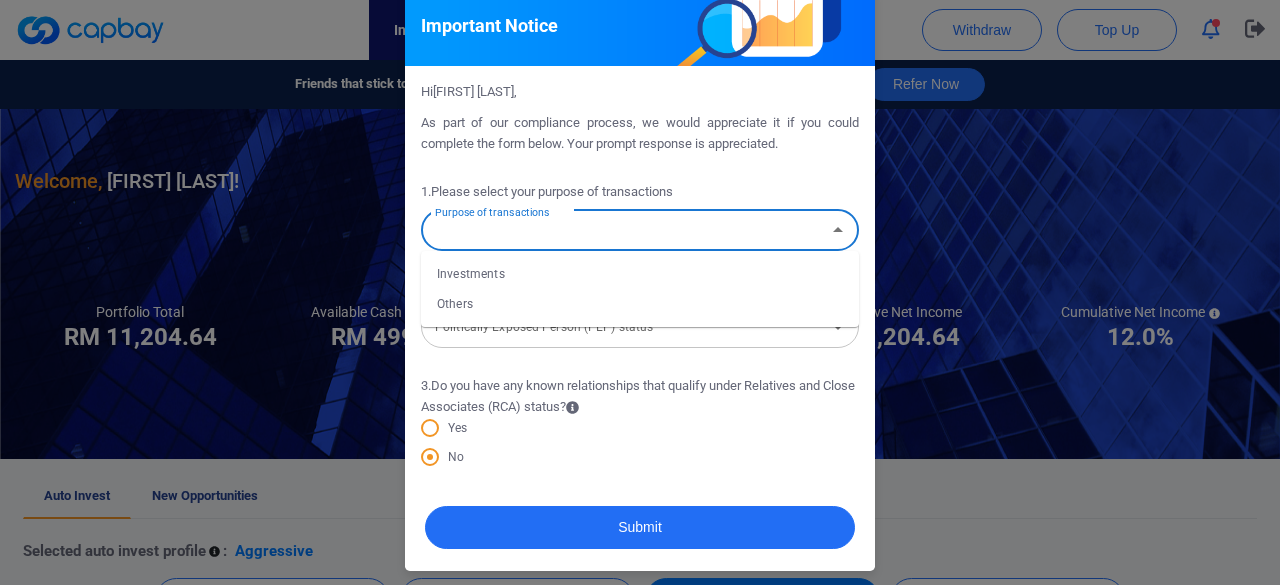 click on "Investments" at bounding box center [640, 274] 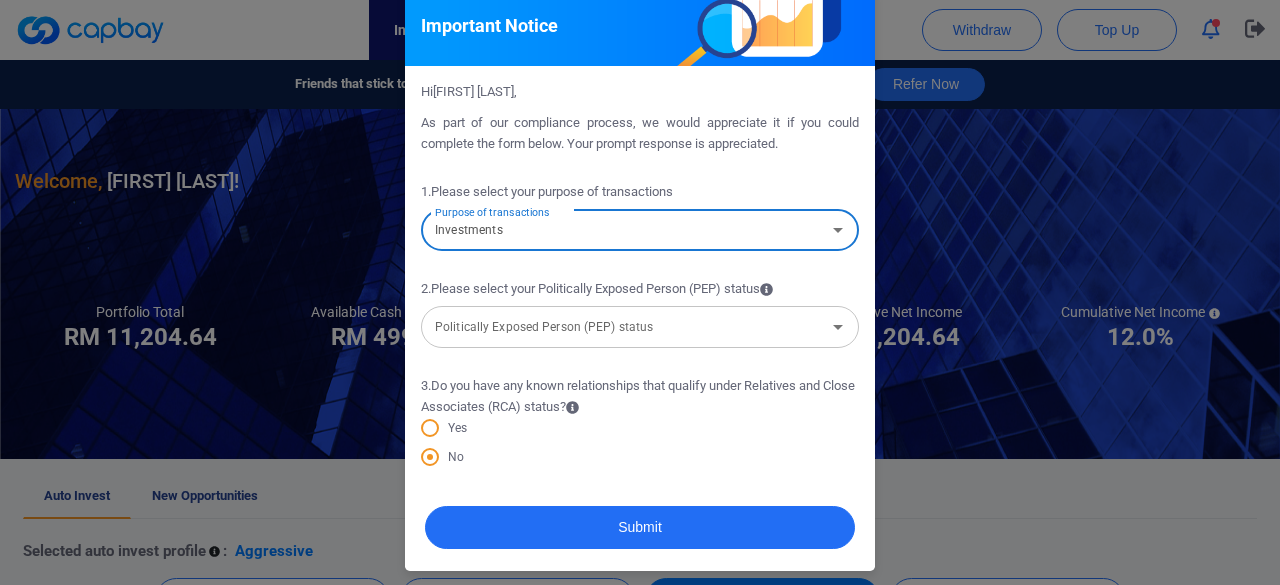 click on "Politically Exposed Person (PEP) status" at bounding box center [623, 326] 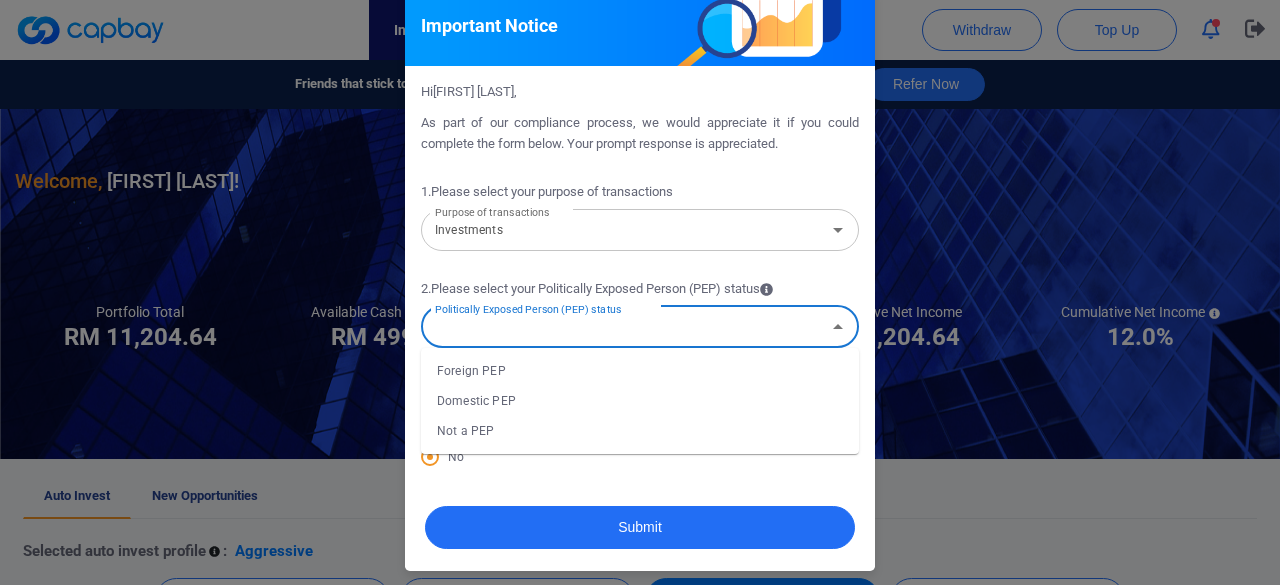click on "Not a PEP" at bounding box center (640, 431) 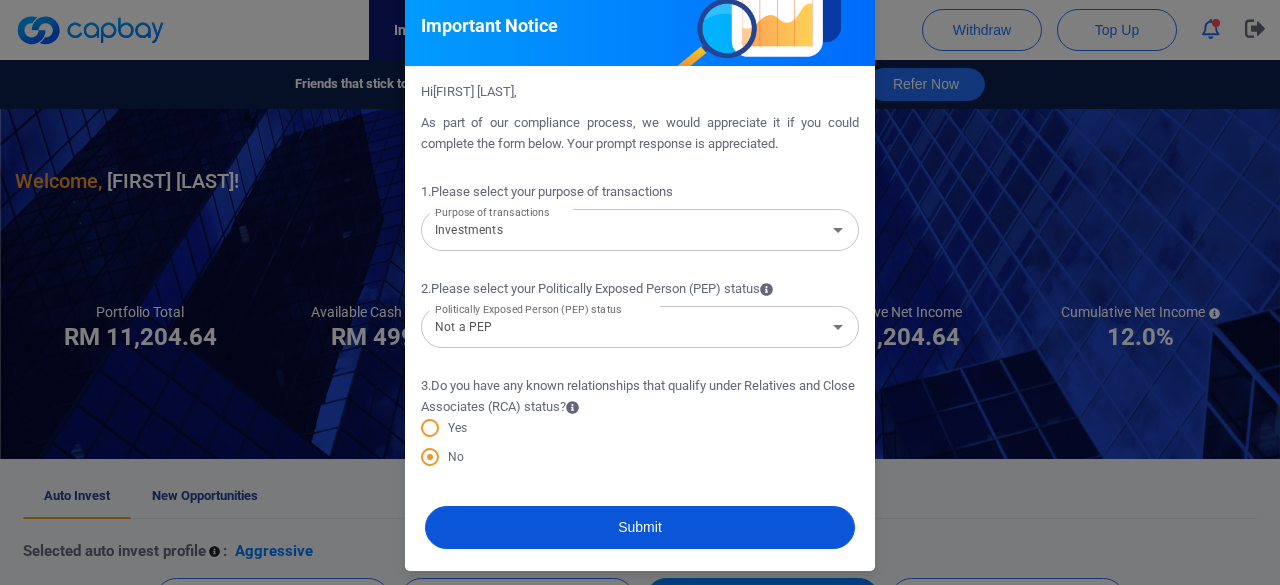 click on "Submit" at bounding box center [640, 527] 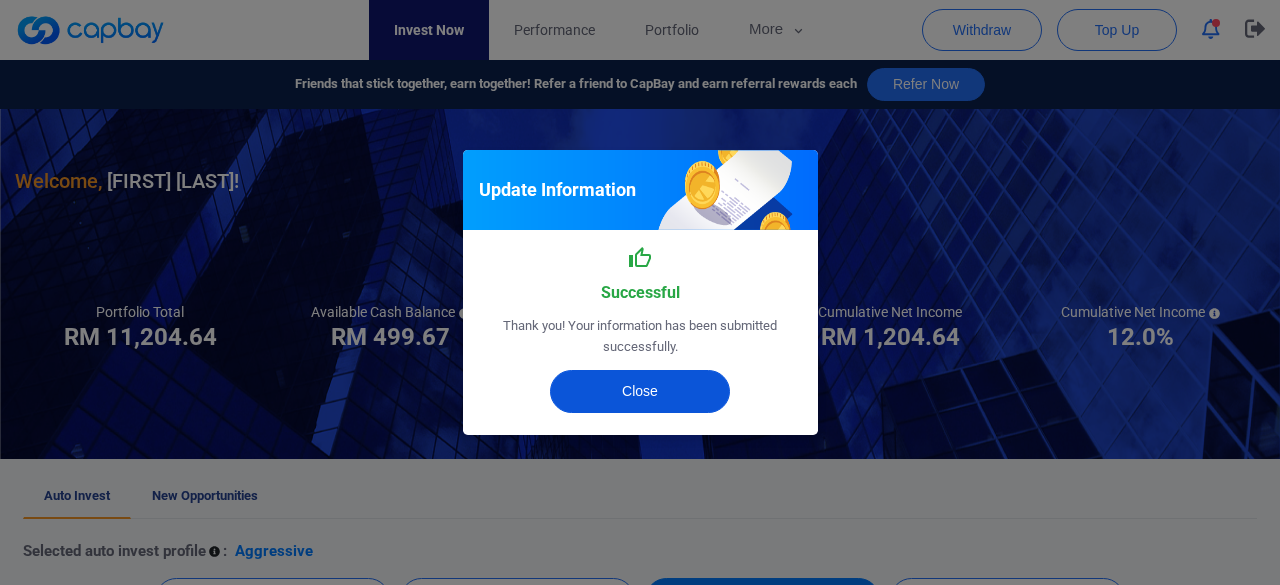 click on "Close" at bounding box center (640, 391) 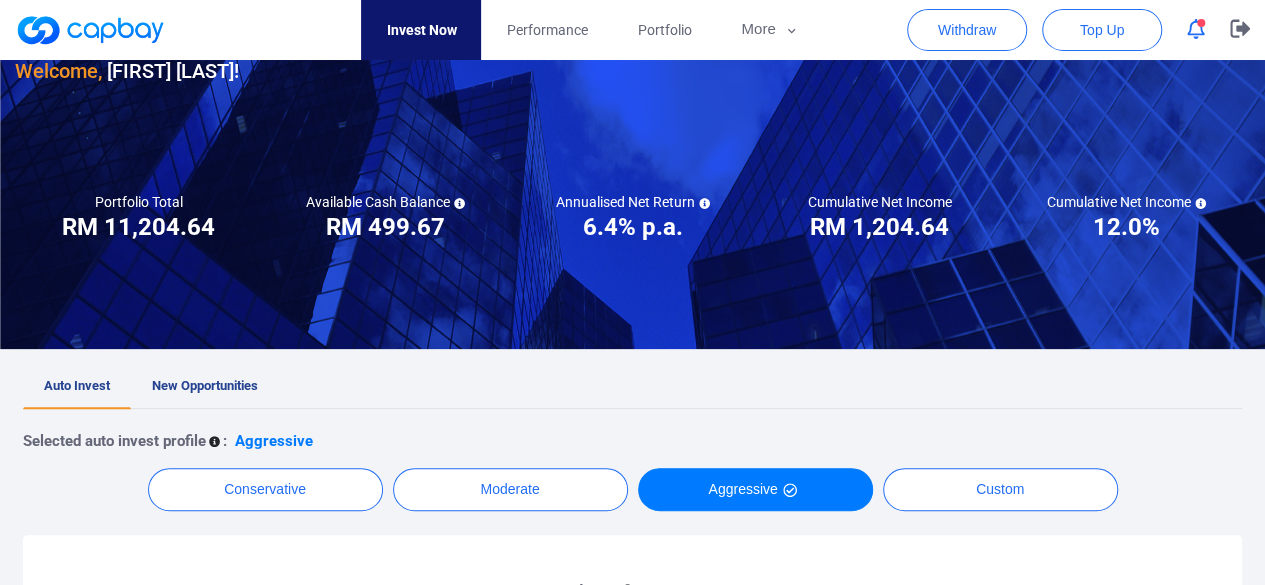 scroll, scrollTop: 0, scrollLeft: 0, axis: both 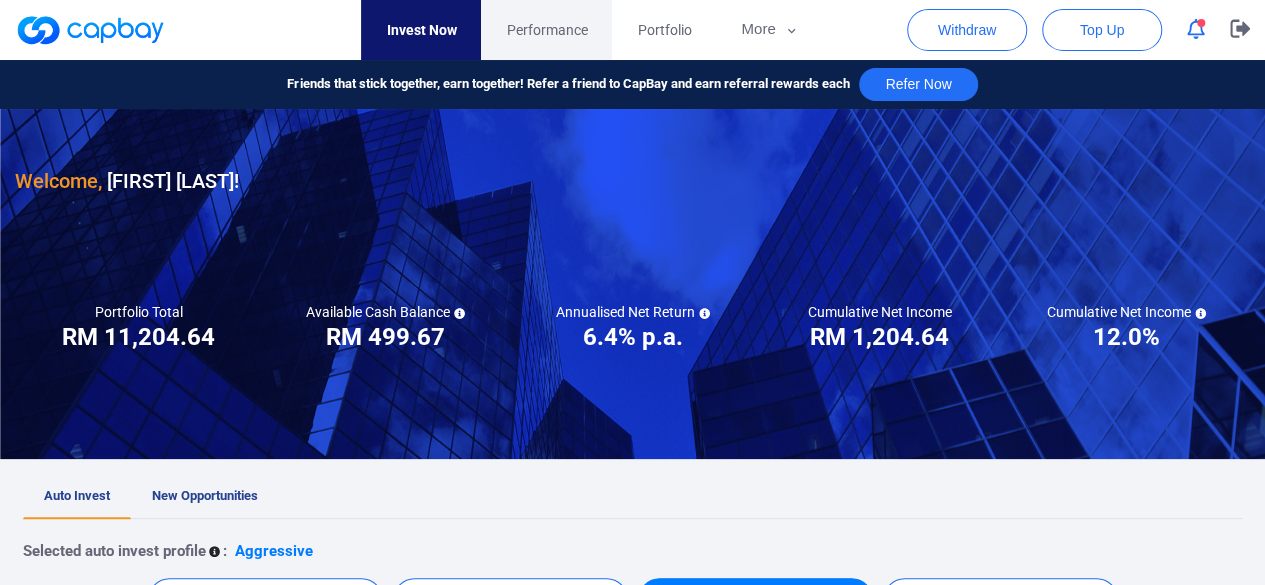 click on "Performance" at bounding box center [546, 30] 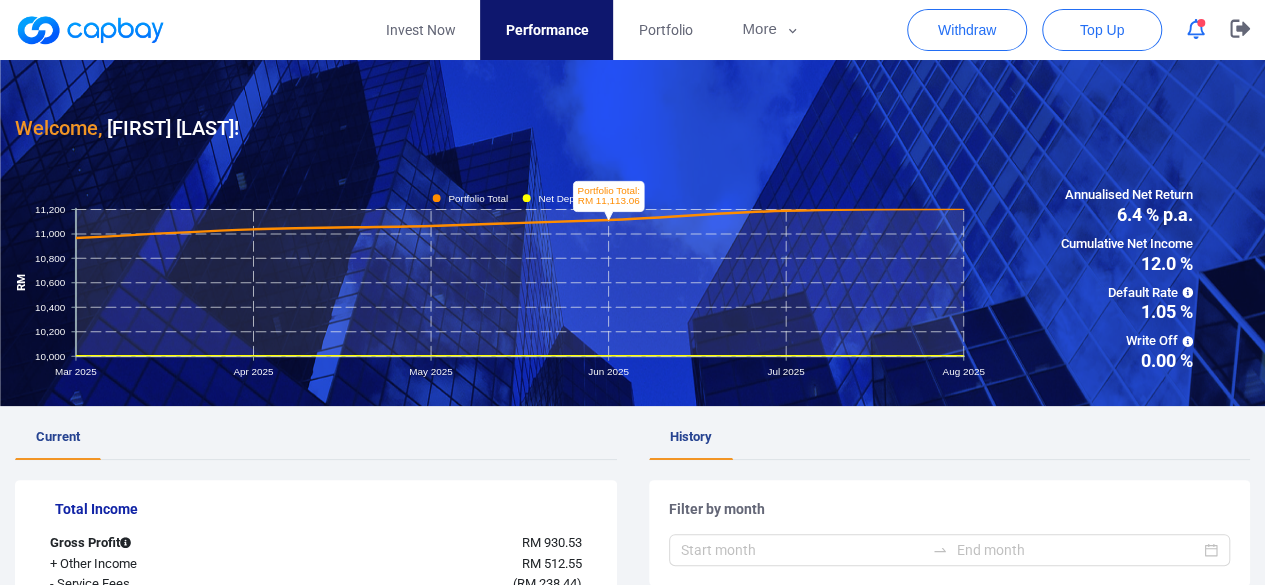 scroll, scrollTop: 0, scrollLeft: 0, axis: both 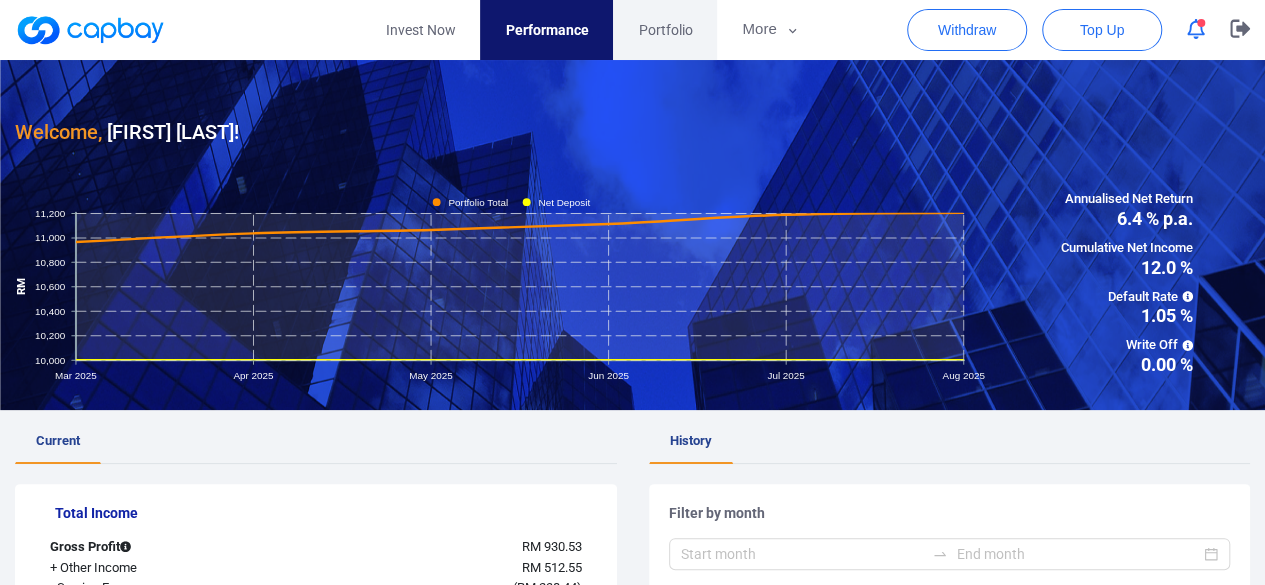 click on "Portfolio" at bounding box center [665, 30] 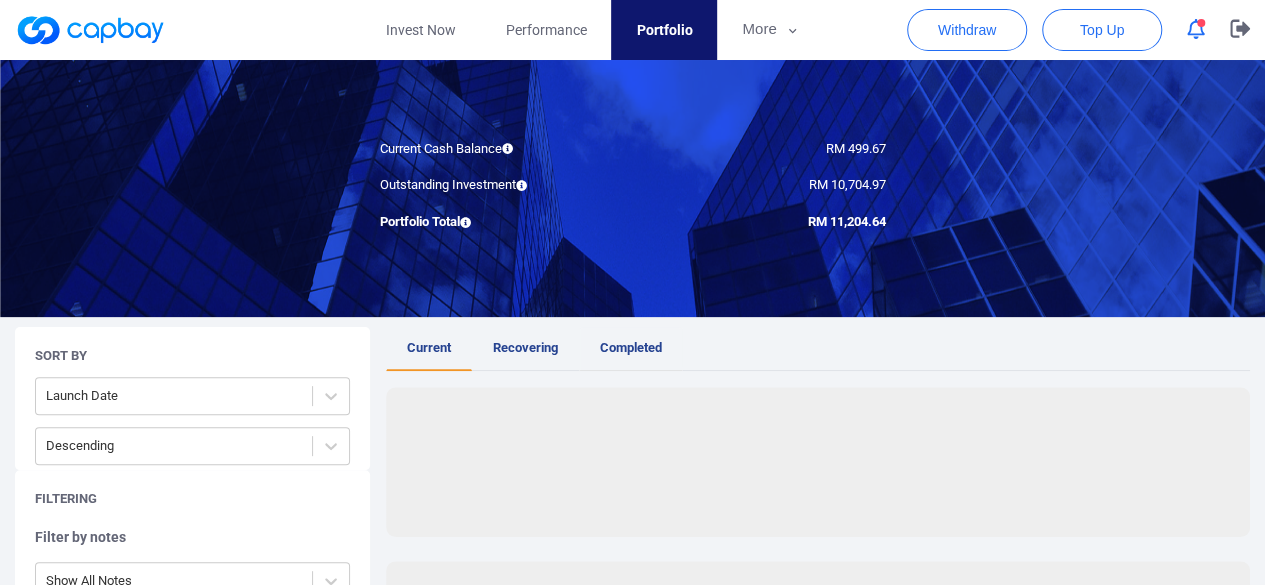 scroll, scrollTop: 200, scrollLeft: 0, axis: vertical 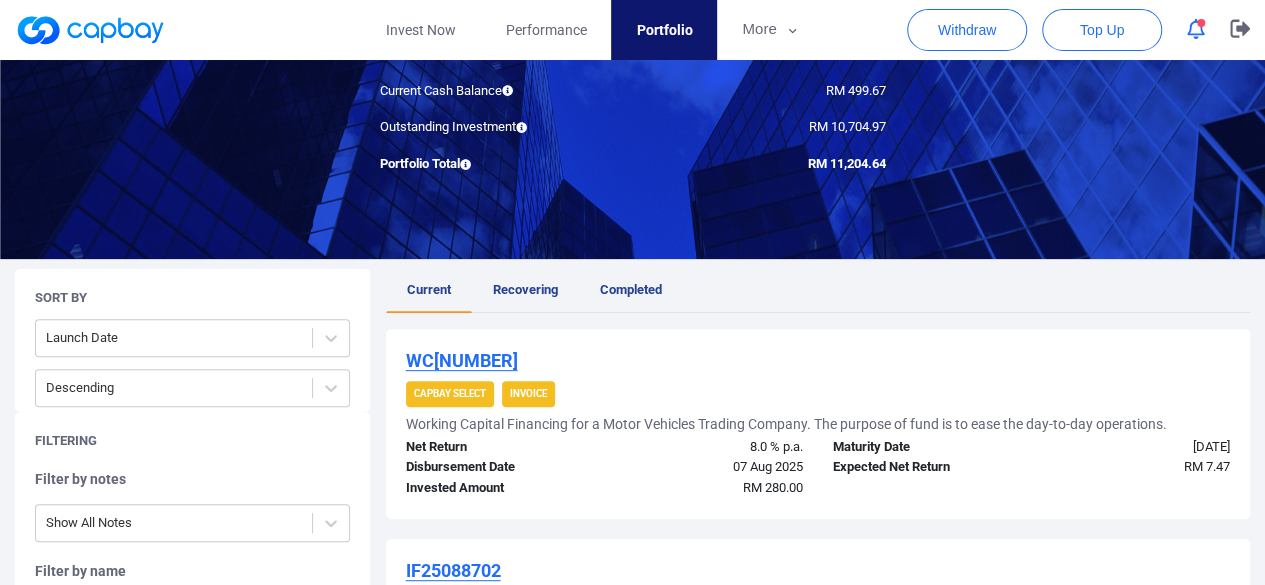 click on "Recovering" at bounding box center (525, 289) 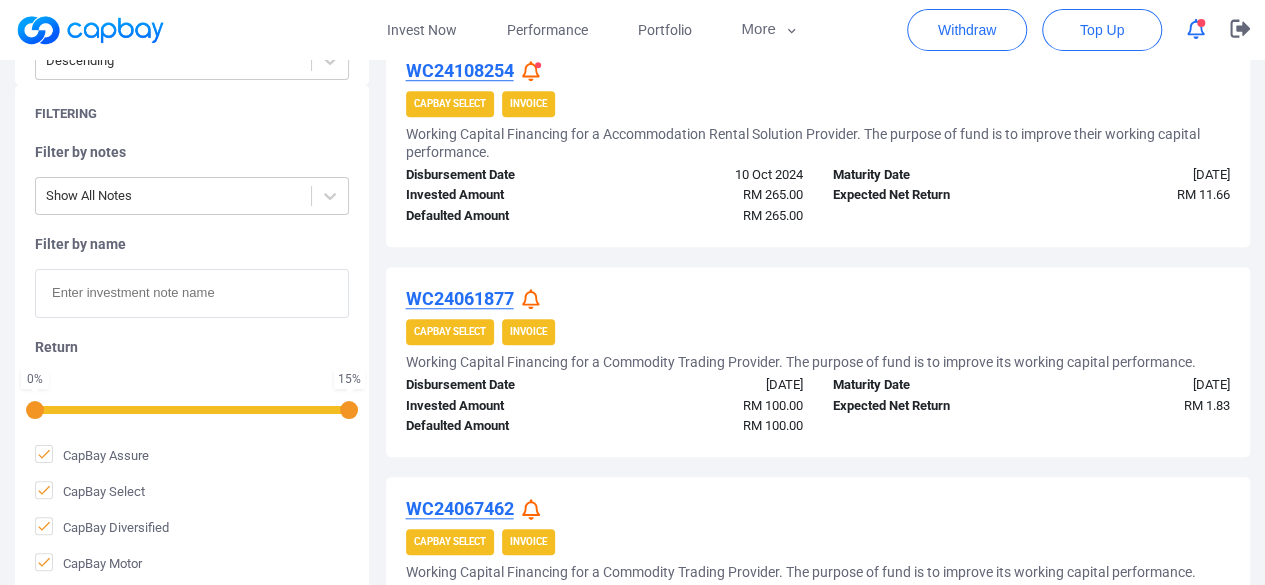 scroll, scrollTop: 962, scrollLeft: 0, axis: vertical 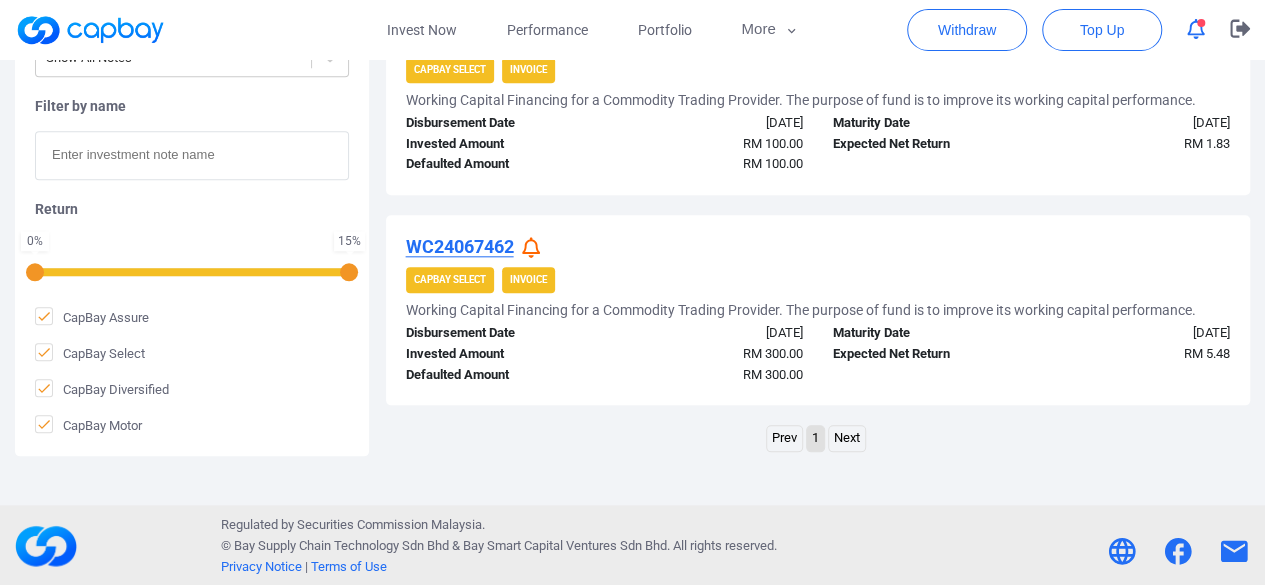 click on "Next" at bounding box center [847, 438] 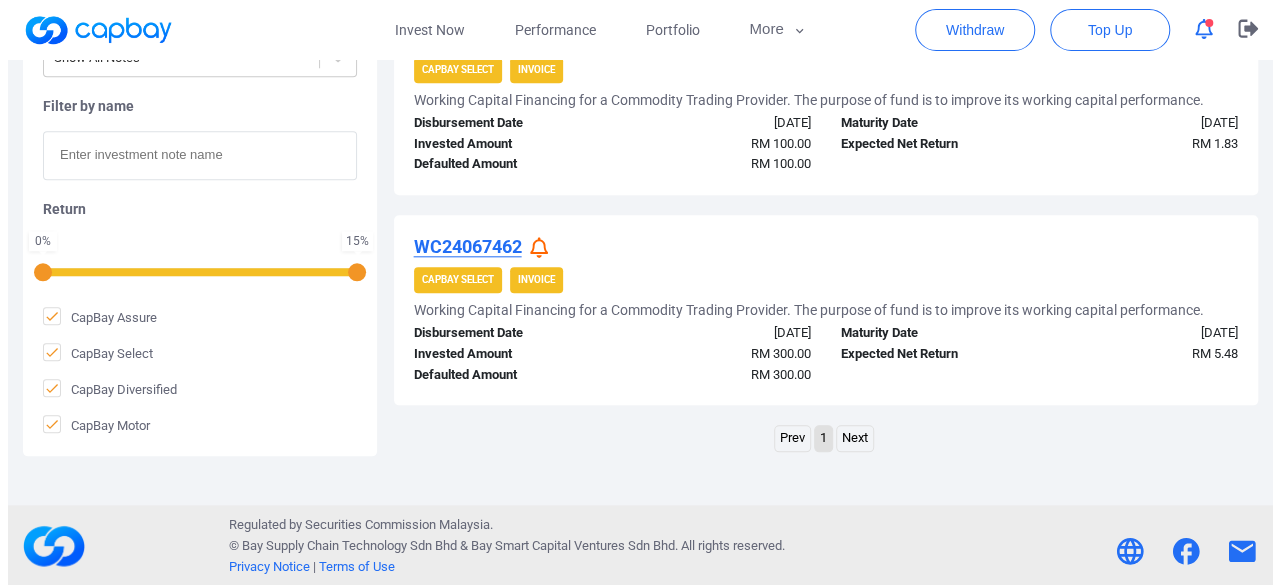 scroll, scrollTop: 862, scrollLeft: 0, axis: vertical 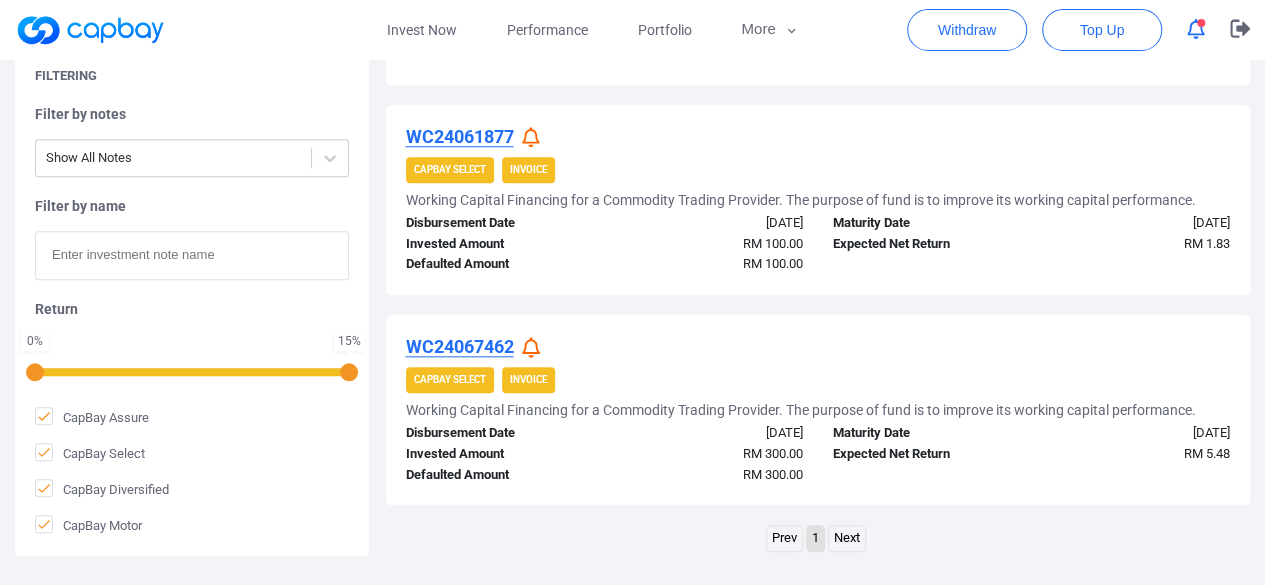 click 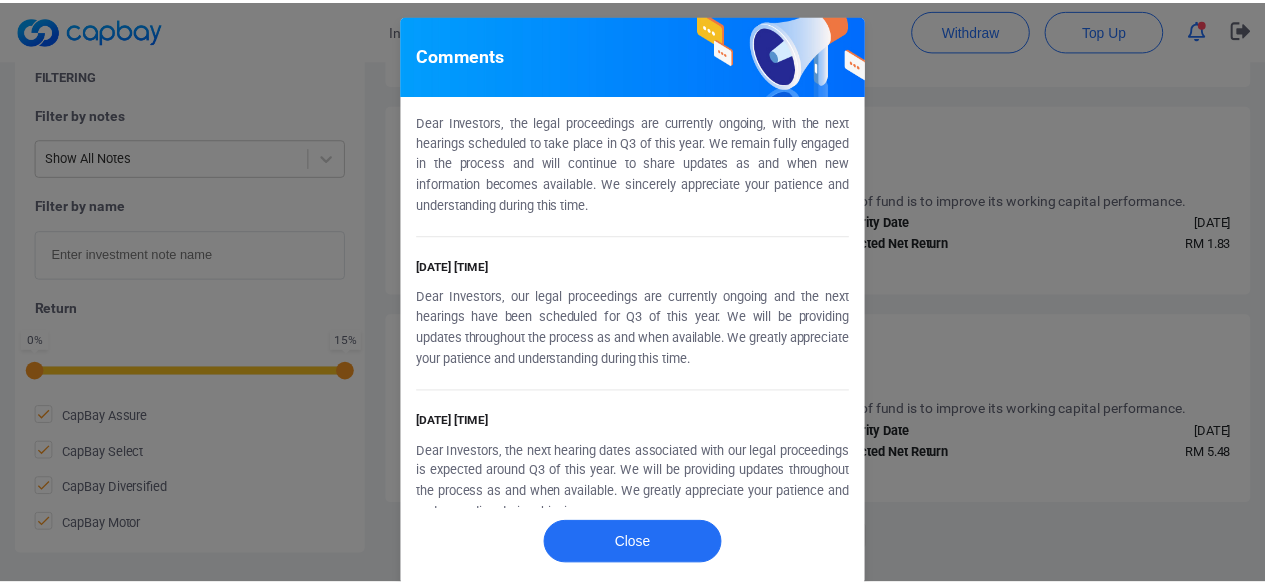 scroll, scrollTop: 0, scrollLeft: 0, axis: both 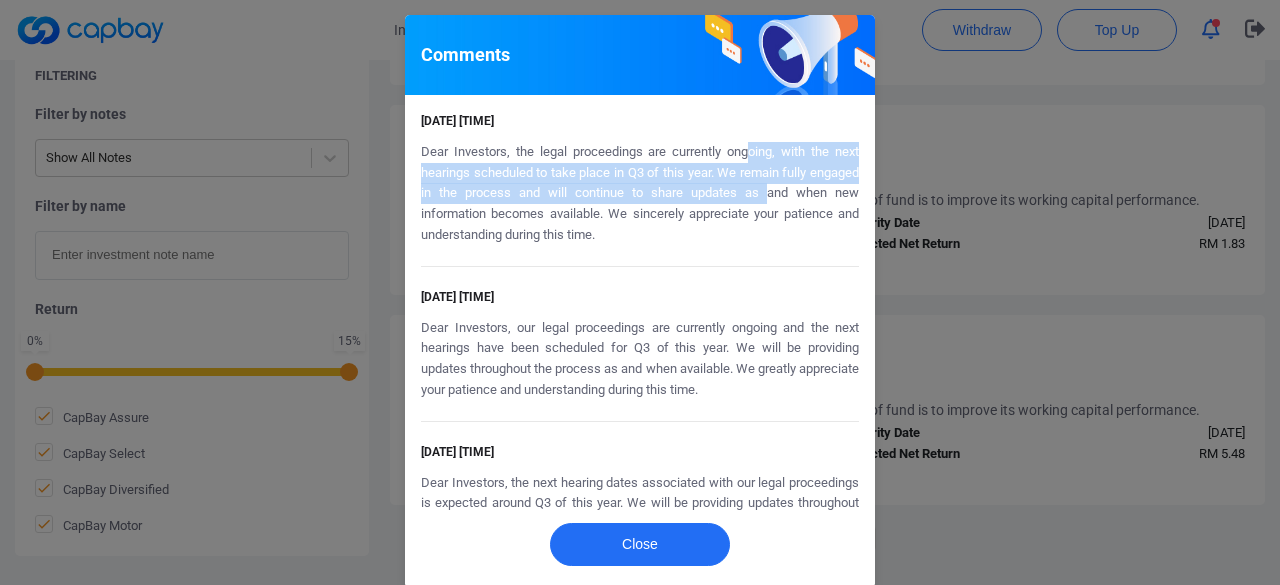 drag, startPoint x: 738, startPoint y: 151, endPoint x: 757, endPoint y: 190, distance: 43.382023 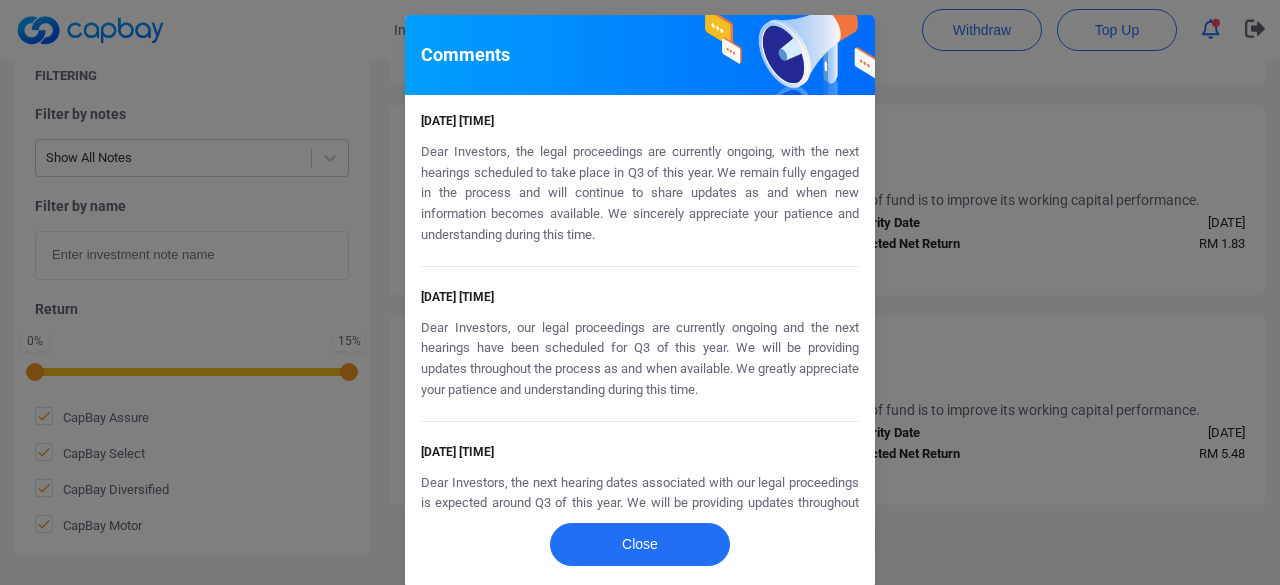 click on "Comments [DATE] [TIME] Dear Investors, the legal proceedings are currently ongoing, with the next hearings scheduled to take place in Q3 of this year. We remain fully engaged in the process and will continue to share updates as and when new information becomes available. We sincerely appreciate your patience and understanding during this time. [DATE] [TIME] Dear Investors, our legal proceedings are currently ongoing and the next hearings have been scheduled for Q3 of this year. We will be providing updates throughout the process as and when available. We greatly appreciate your patience and understanding during this time. [DATE] [TIME] Dear Investors, the next hearing dates associated with our legal proceedings is expected around Q3 of this year. We will be providing updates throughout the process as and when available. We greatly appreciate your patience and understanding during this time. [DATE] [TIME] [DATE] [TIME] [DATE] [TIME] [DATE] [TIME] Close" at bounding box center (640, 292) 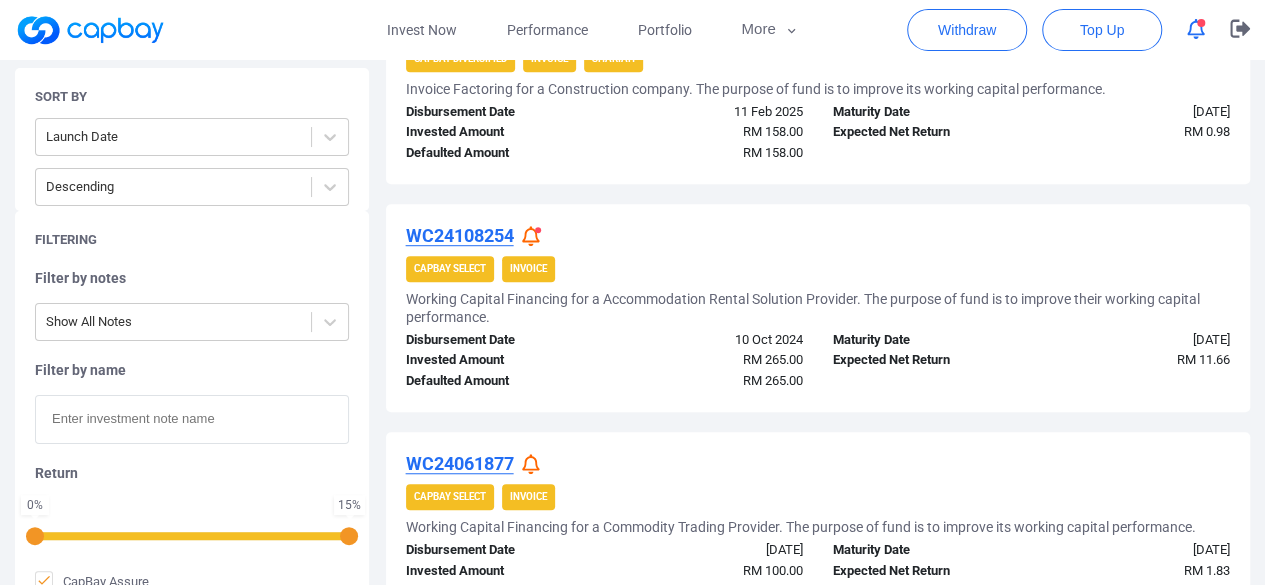scroll, scrollTop: 462, scrollLeft: 0, axis: vertical 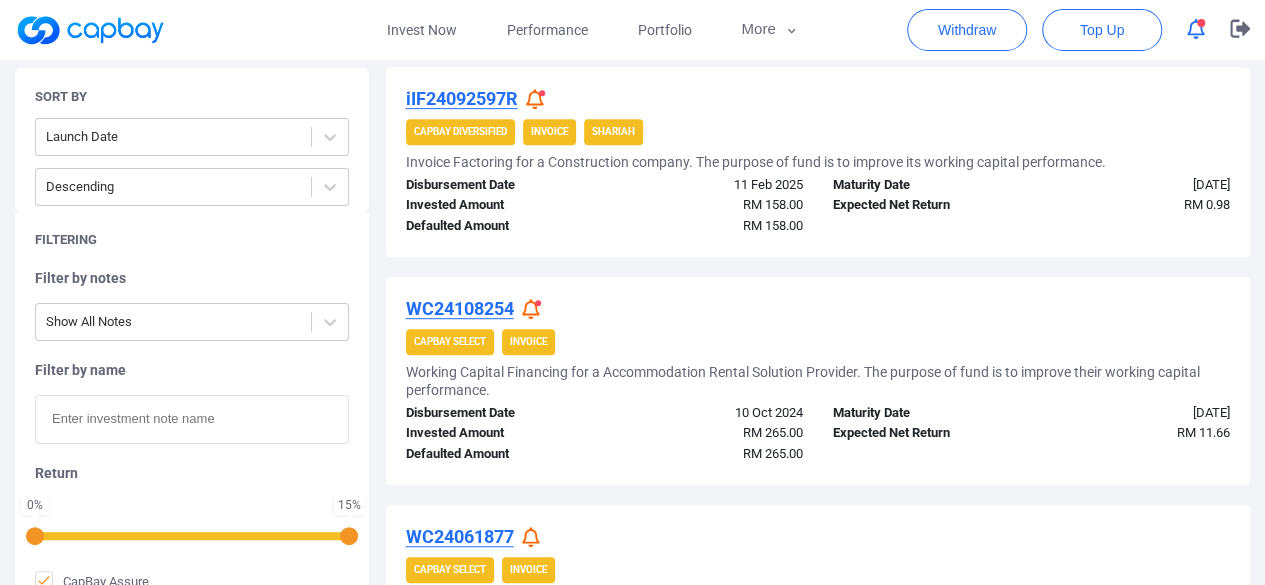 click 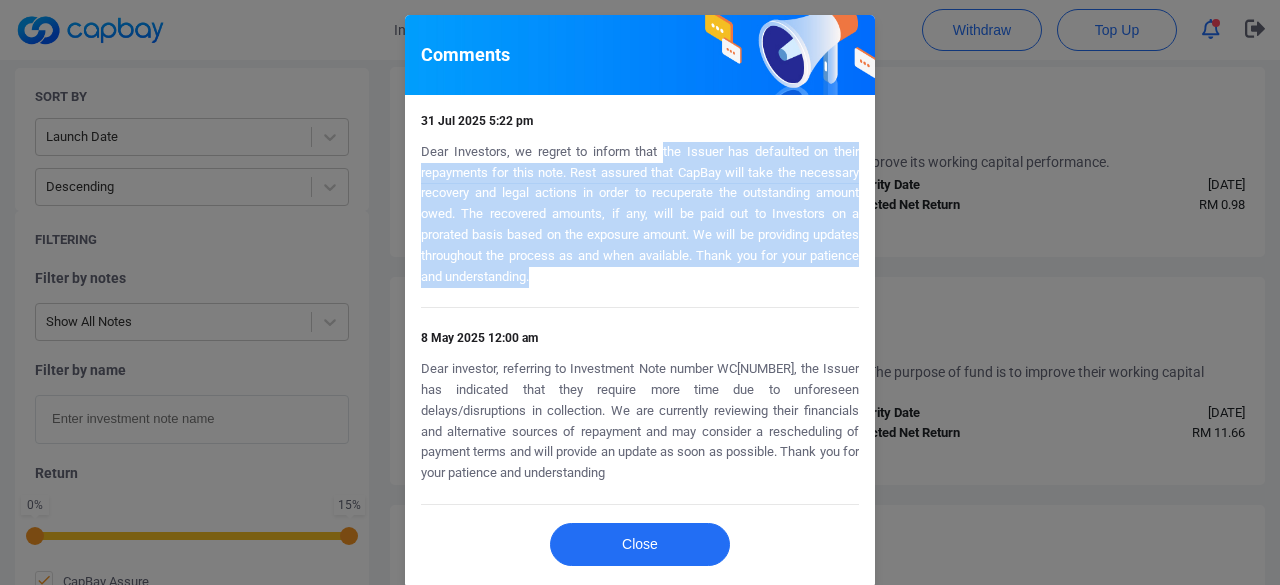 drag, startPoint x: 653, startPoint y: 151, endPoint x: 694, endPoint y: 274, distance: 129.65338 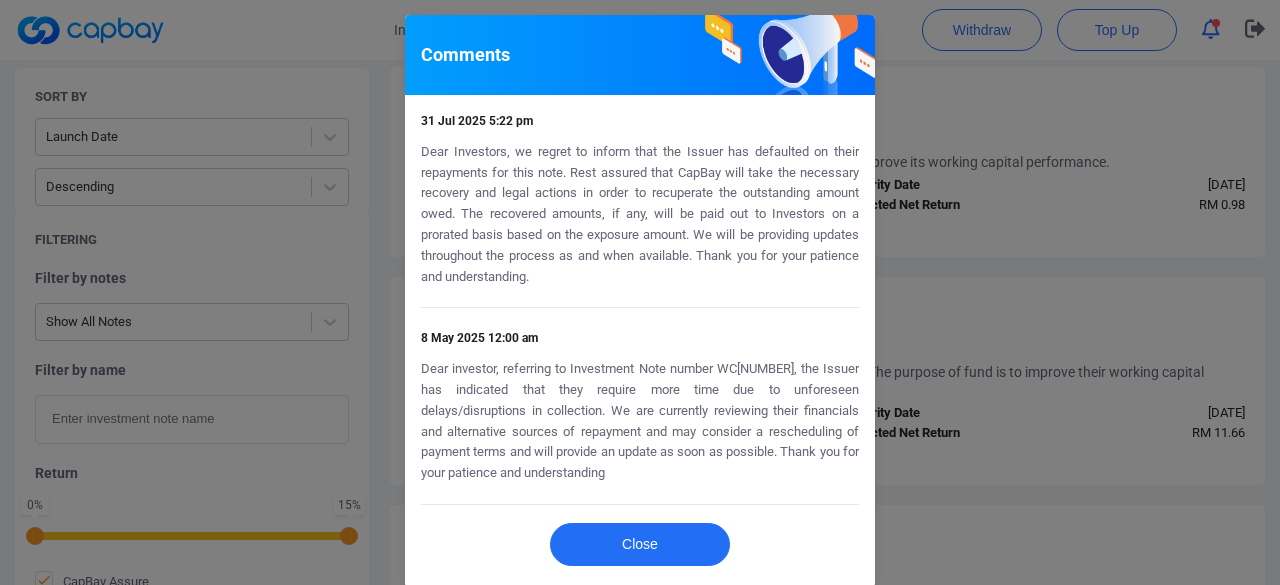 click on "Comments [DATE] [TIME] Dear Investors, we regret to inform that the Issuer has defaulted on their repayments for this note. Rest assured that CapBay will take the necessary recovery and legal actions in order to recuperate the outstanding amount owed. The recovered amounts, if any, will be paid out to Investors on a prorated basis based on the exposure amount. We will be providing updates throughout the process as and when available. Thank you for your patience and understanding. [DATE] [TIME] Dear investor, referring to Investment Note number WC24108254, the Issuer has indicated that they require more time due to unforeseen delays/disruptions in collection. We are currently reviewing their financials and alternative sources of repayment and may consider a rescheduling of payment terms and will provide an update as soon as possible. Thank you for your patience and understanding [DATE] [TIME] [DATE] [TIME] Close" at bounding box center (640, 292) 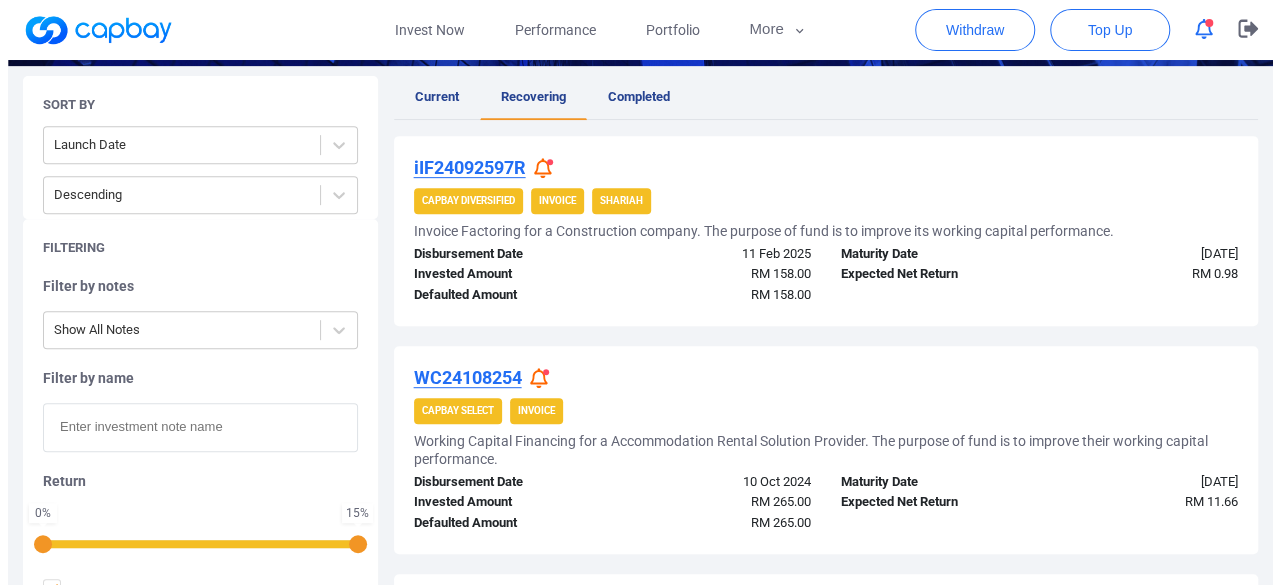 scroll, scrollTop: 362, scrollLeft: 0, axis: vertical 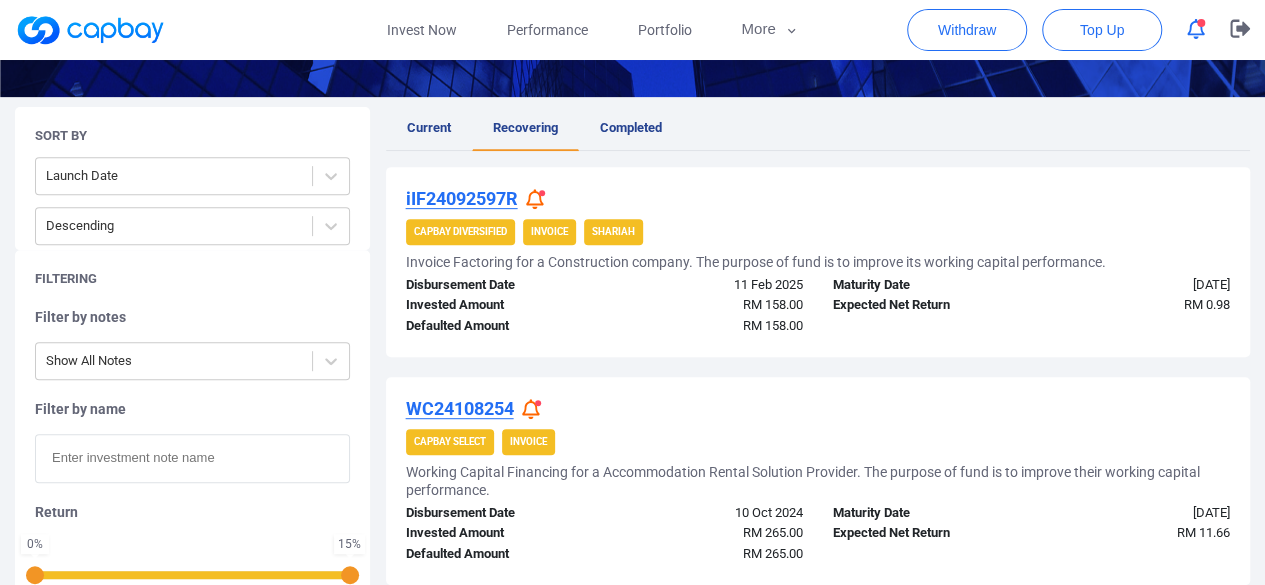 click 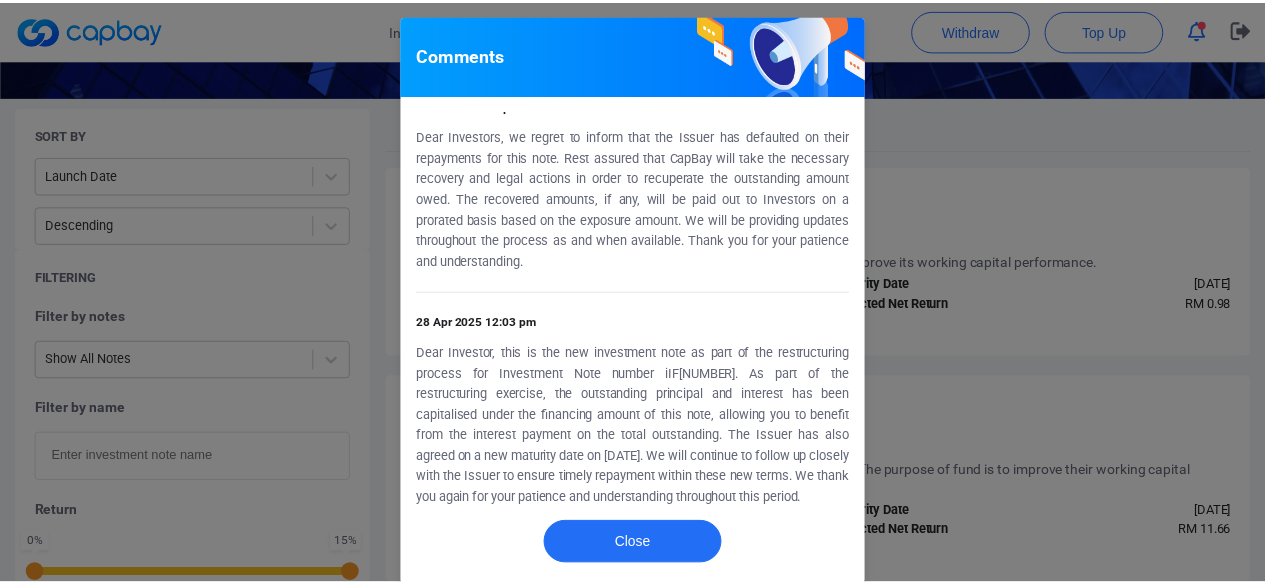 scroll, scrollTop: 0, scrollLeft: 0, axis: both 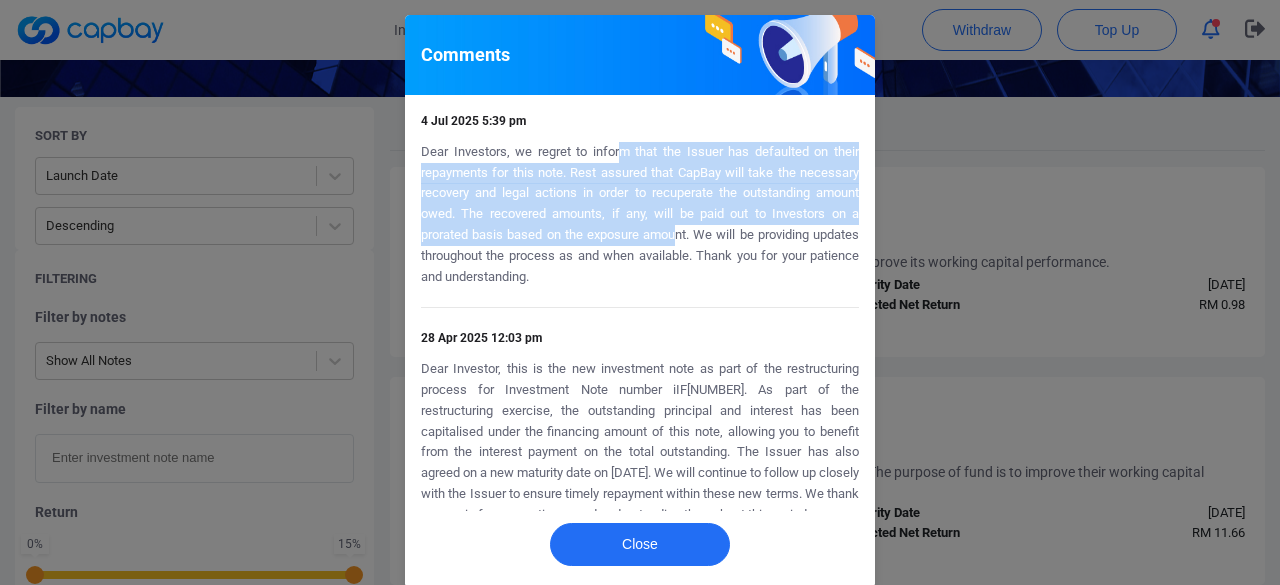 drag, startPoint x: 609, startPoint y: 151, endPoint x: 730, endPoint y: 267, distance: 167.6216 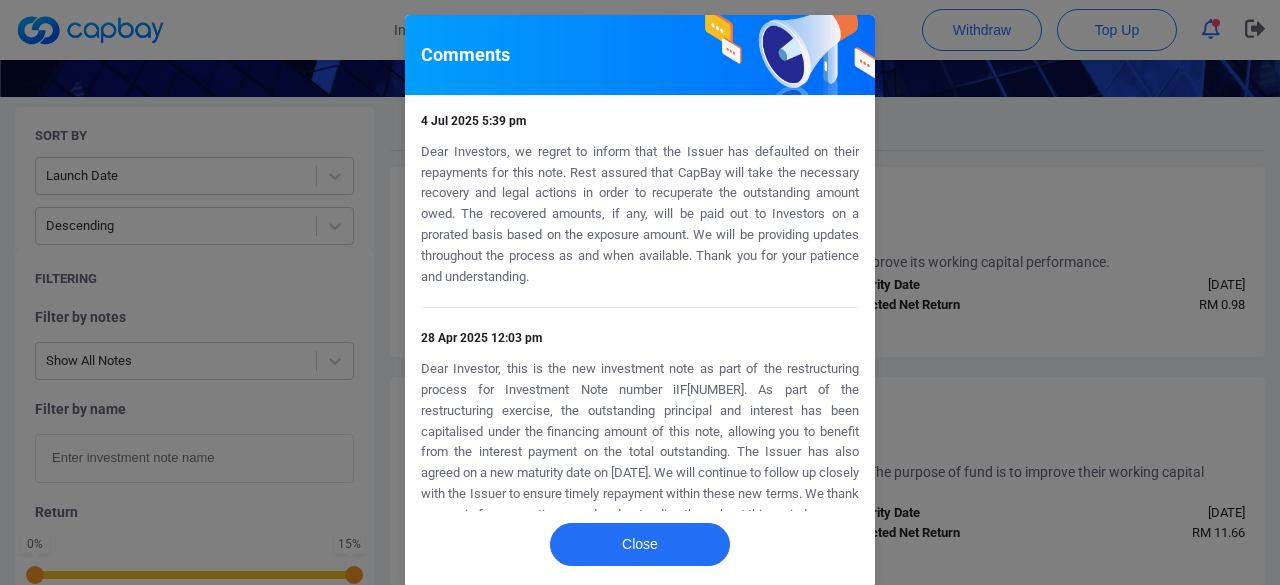 click on "Dear Investors, we regret to inform that the Issuer has defaulted on their repayments for this note. Rest assured that CapBay will take the necessary recovery and legal actions in order to recuperate the outstanding amount owed. The recovered amounts, if any, will be paid out to Investors on a prorated basis based on the exposure amount. We will be providing updates throughout the process as and when available. Thank you for your patience and understanding." at bounding box center (640, 215) 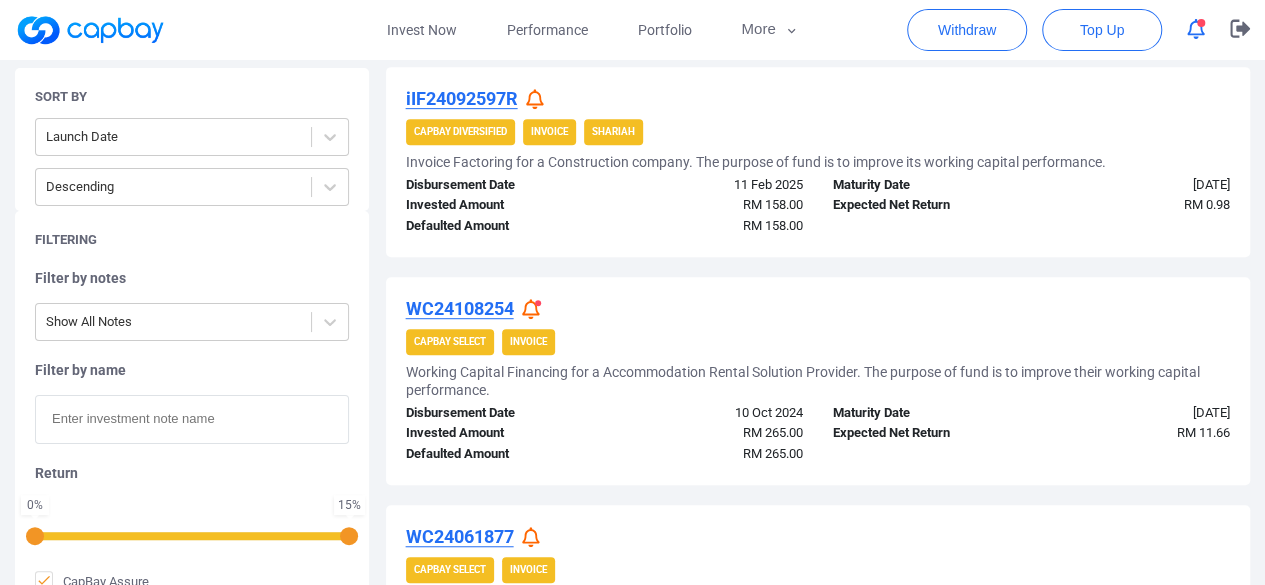 scroll, scrollTop: 262, scrollLeft: 0, axis: vertical 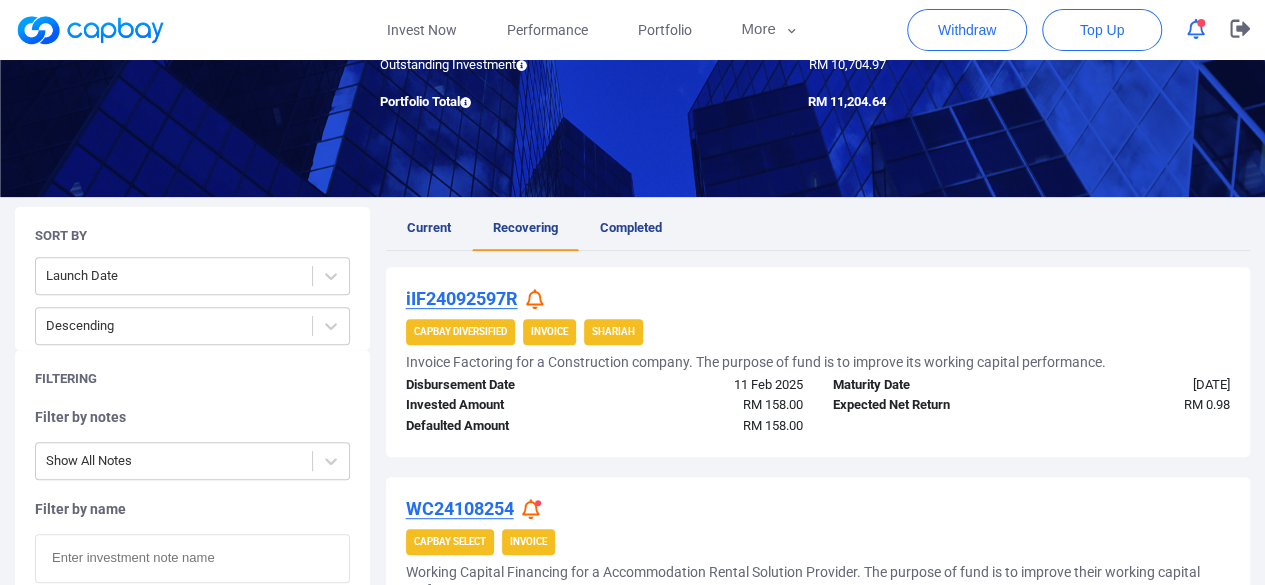 click on "Completed" at bounding box center [631, 229] 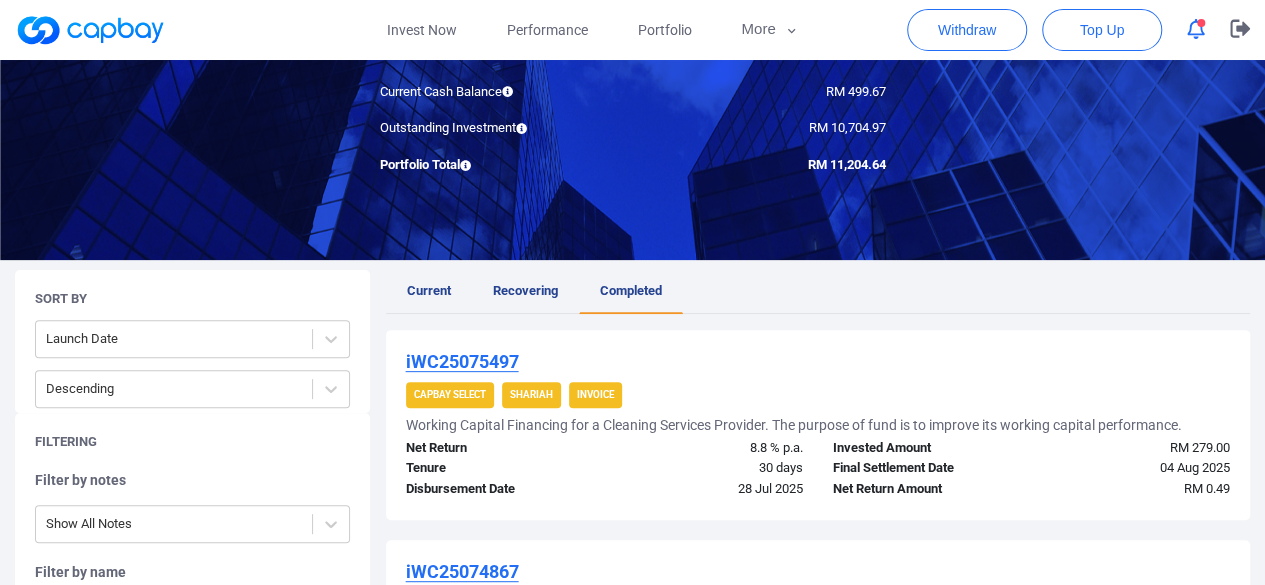 scroll, scrollTop: 300, scrollLeft: 0, axis: vertical 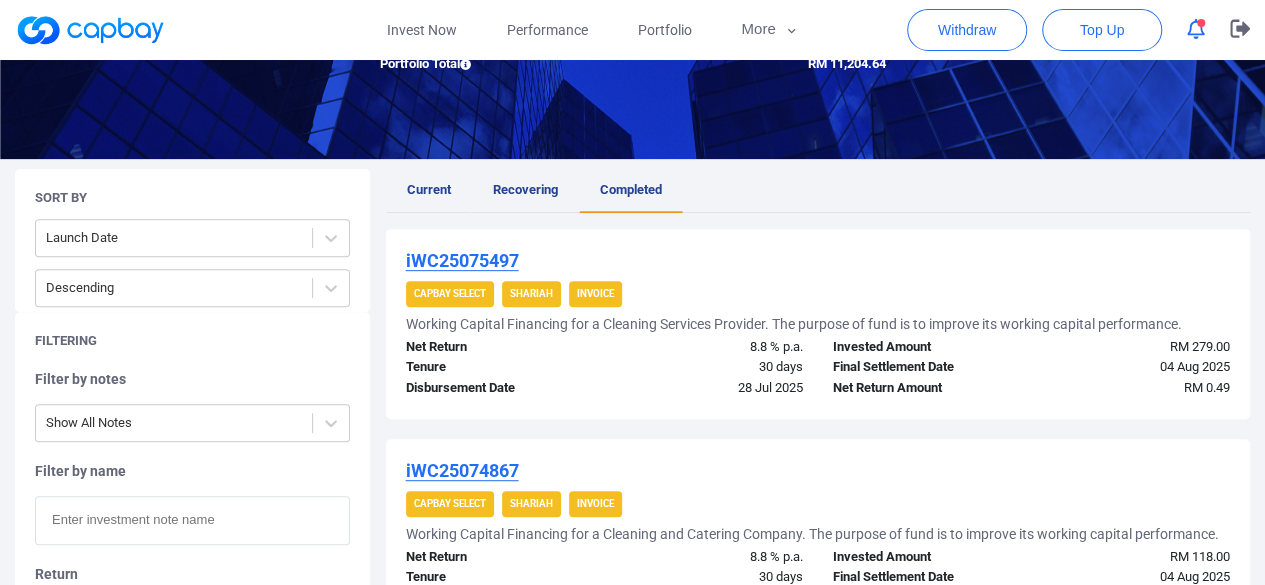 click on "Current" at bounding box center (429, 189) 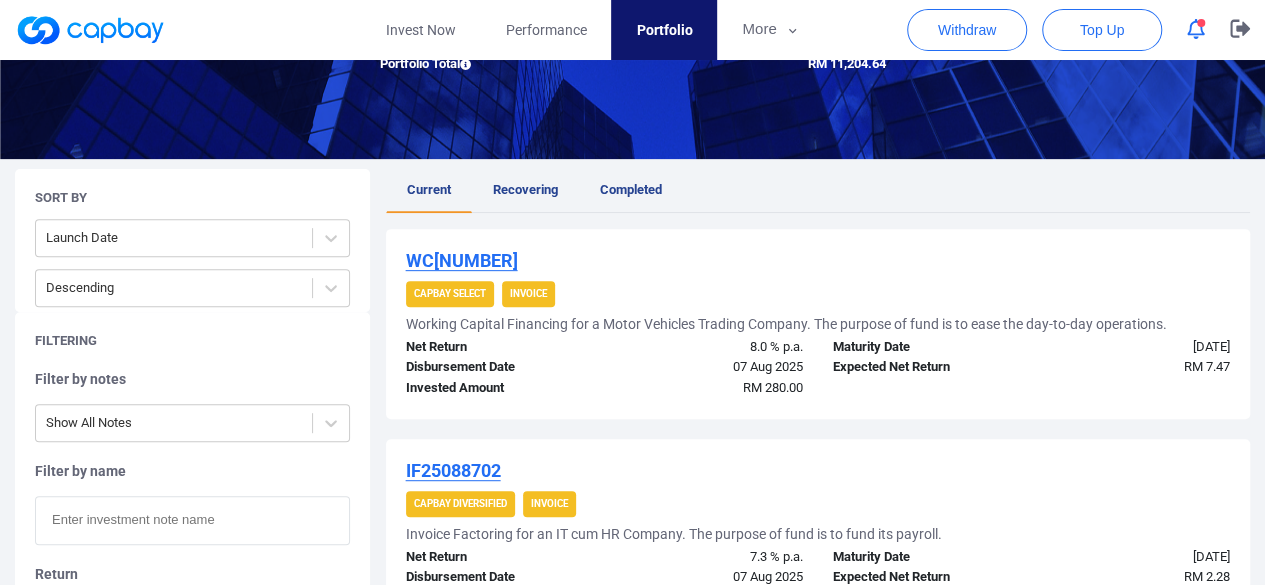 scroll, scrollTop: 0, scrollLeft: 0, axis: both 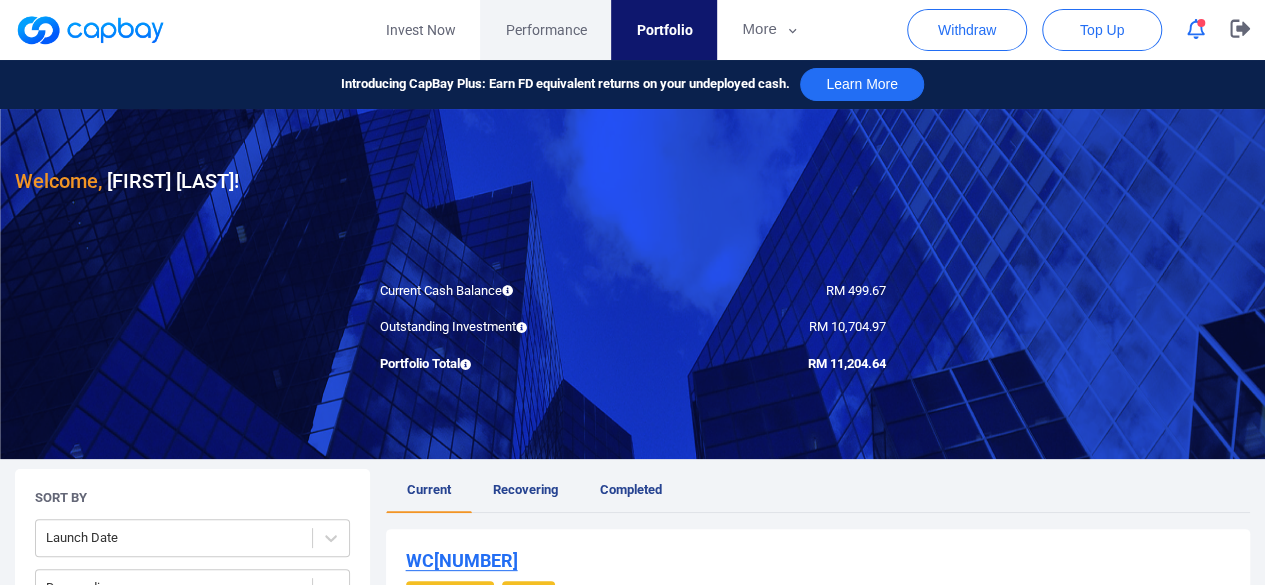 click on "Performance" at bounding box center (545, 30) 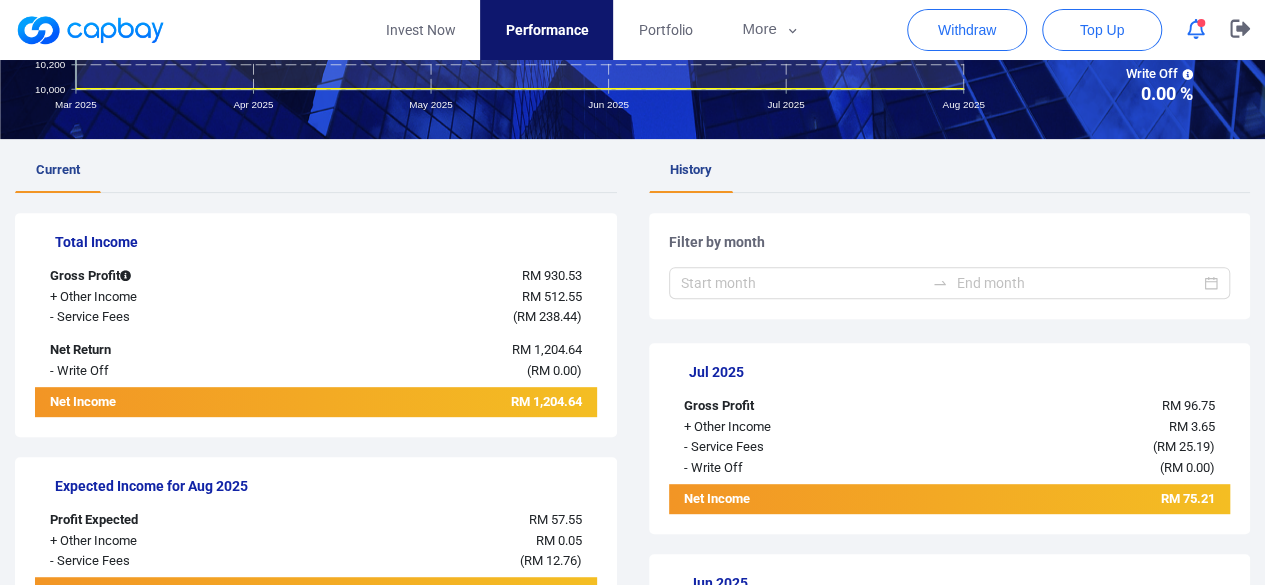 scroll, scrollTop: 300, scrollLeft: 0, axis: vertical 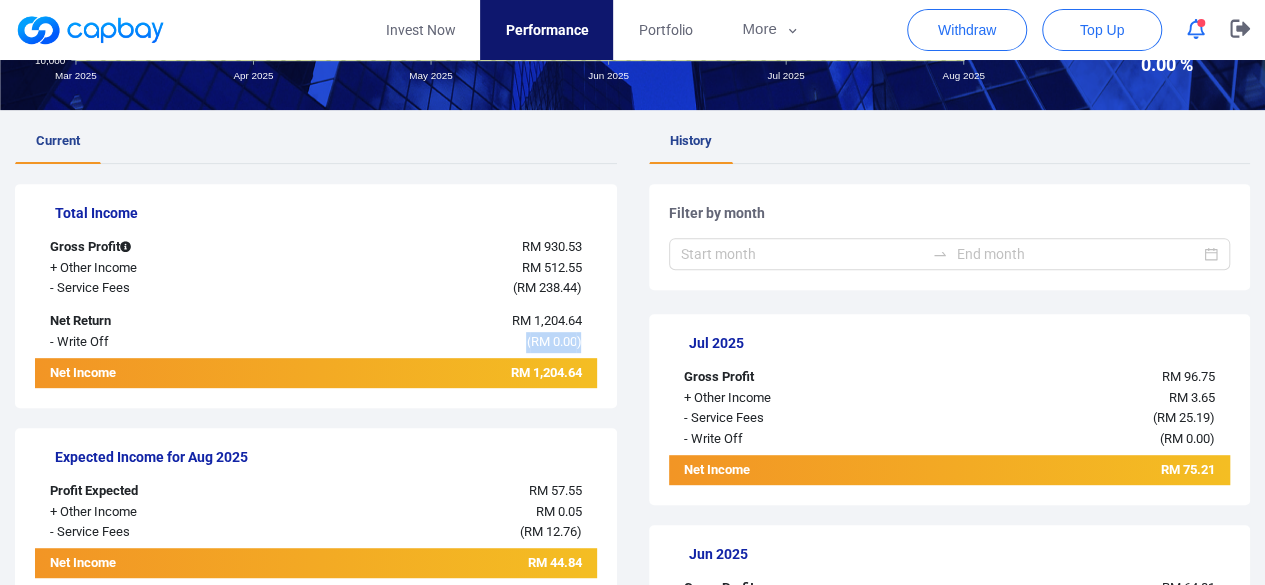 drag, startPoint x: 496, startPoint y: 333, endPoint x: 606, endPoint y: 332, distance: 110.00455 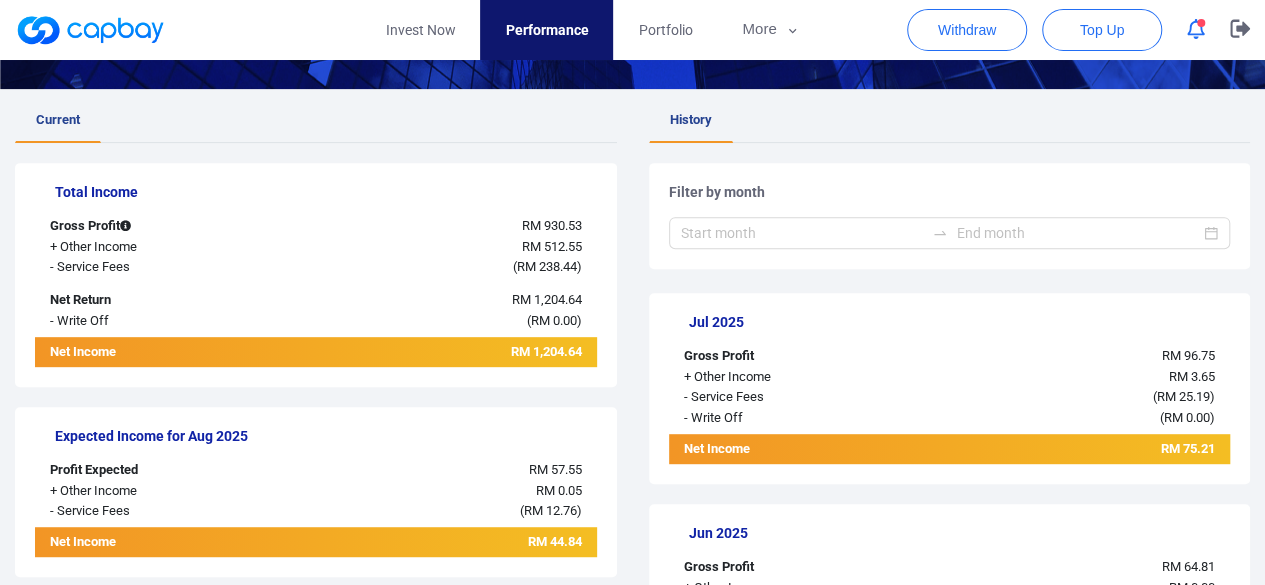 scroll, scrollTop: 200, scrollLeft: 0, axis: vertical 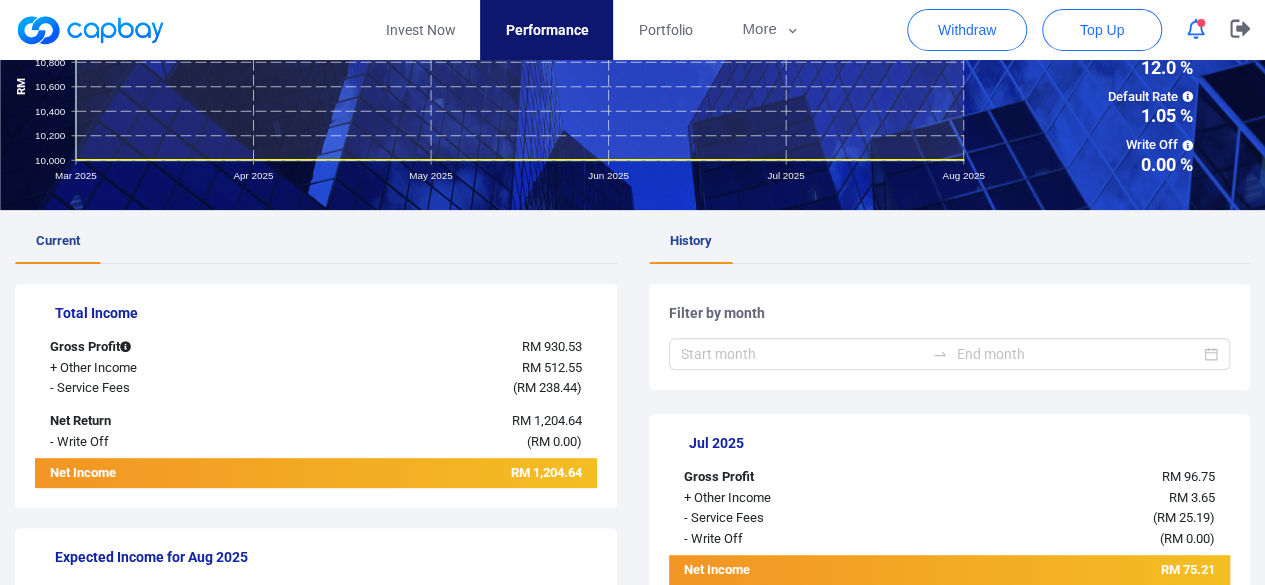 click 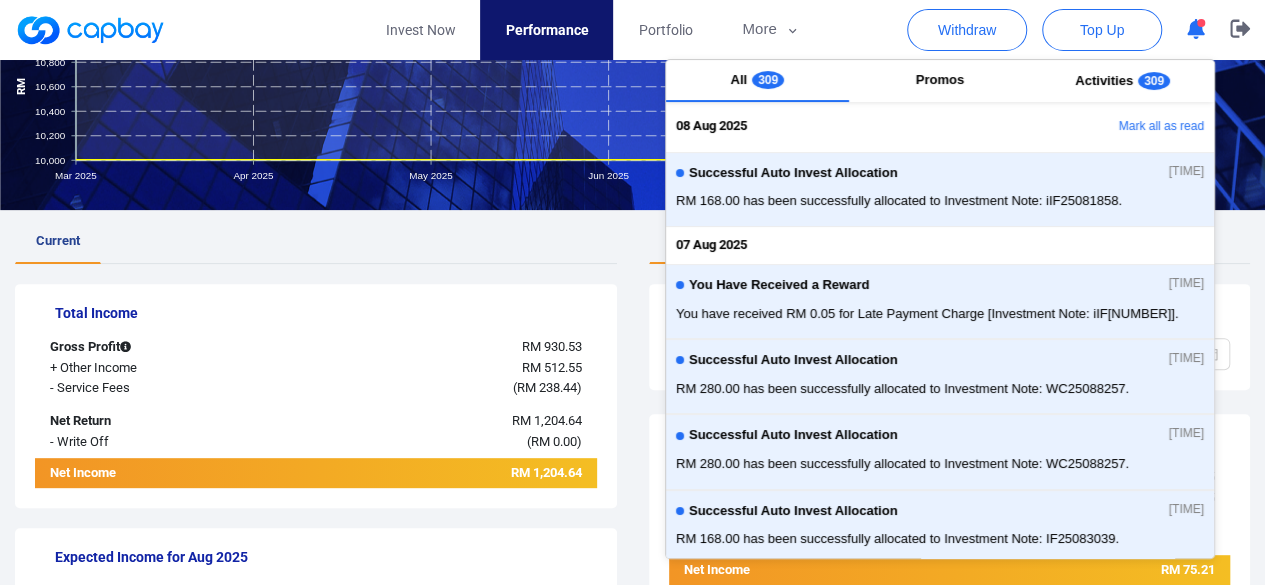 click 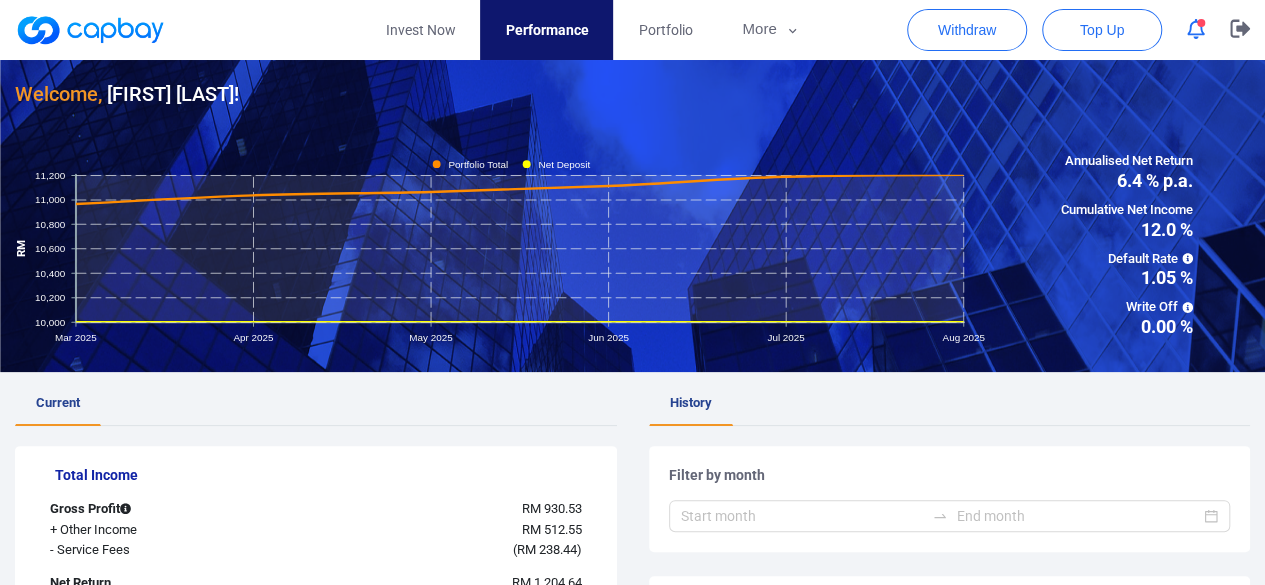 scroll, scrollTop: 0, scrollLeft: 0, axis: both 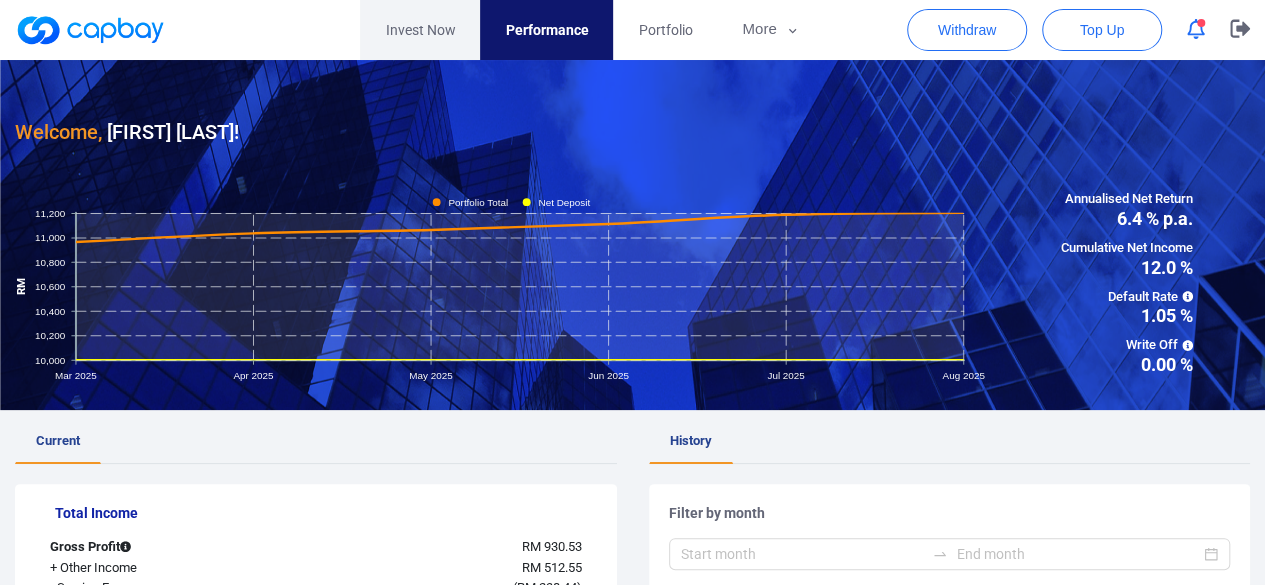 click on "Invest Now" at bounding box center (420, 30) 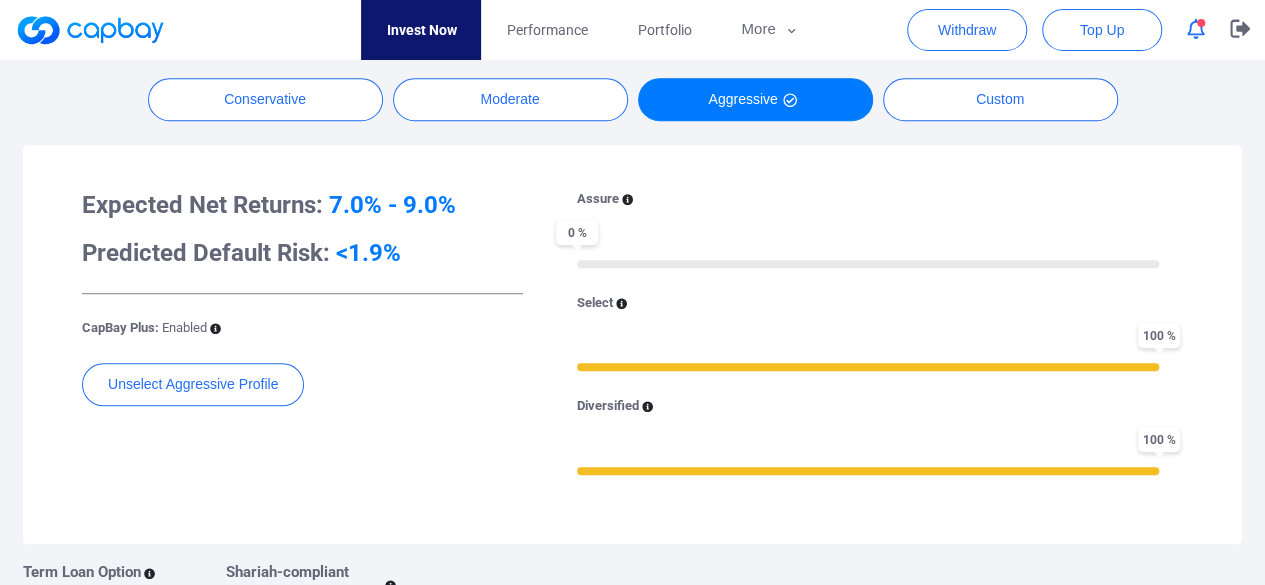 scroll, scrollTop: 300, scrollLeft: 0, axis: vertical 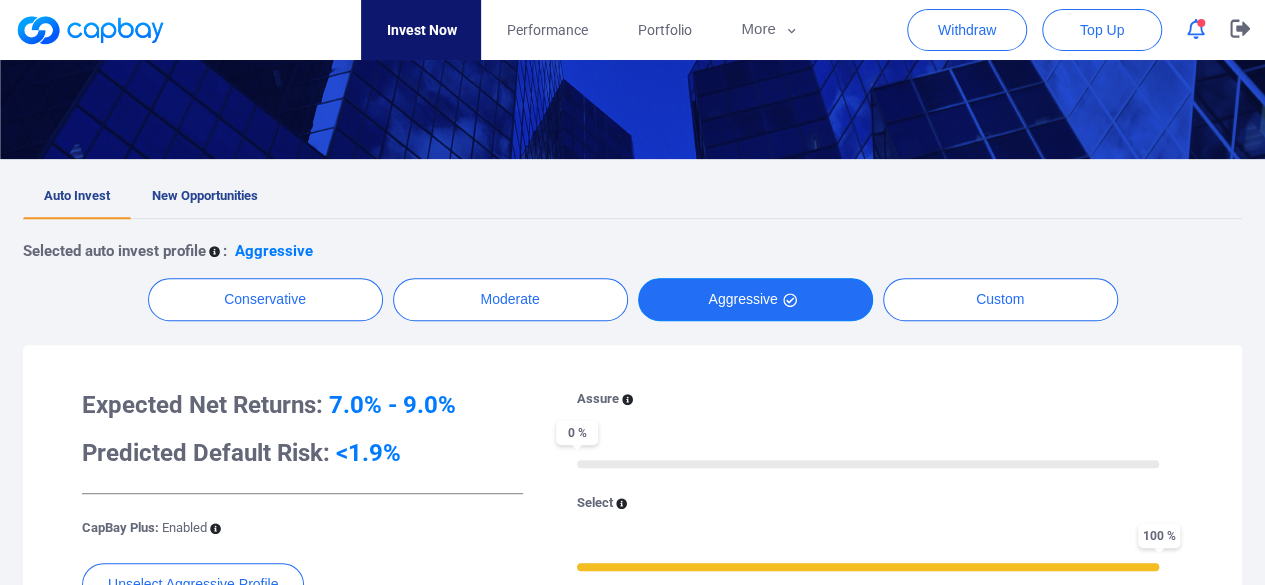 click on "Aggressive" at bounding box center [755, 299] 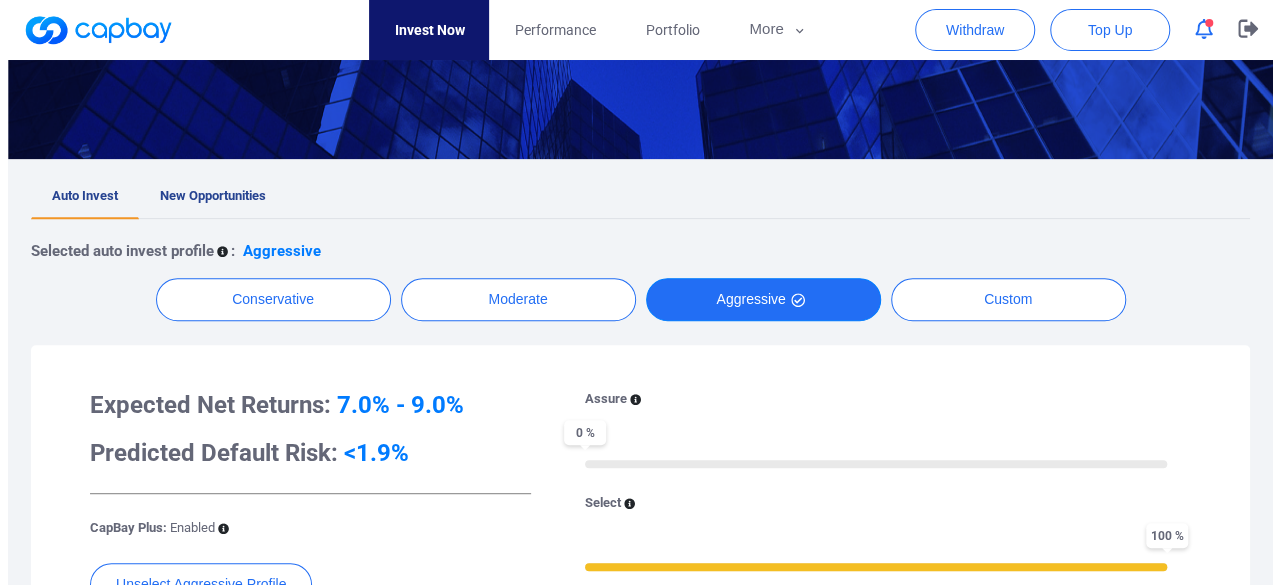 scroll, scrollTop: 600, scrollLeft: 0, axis: vertical 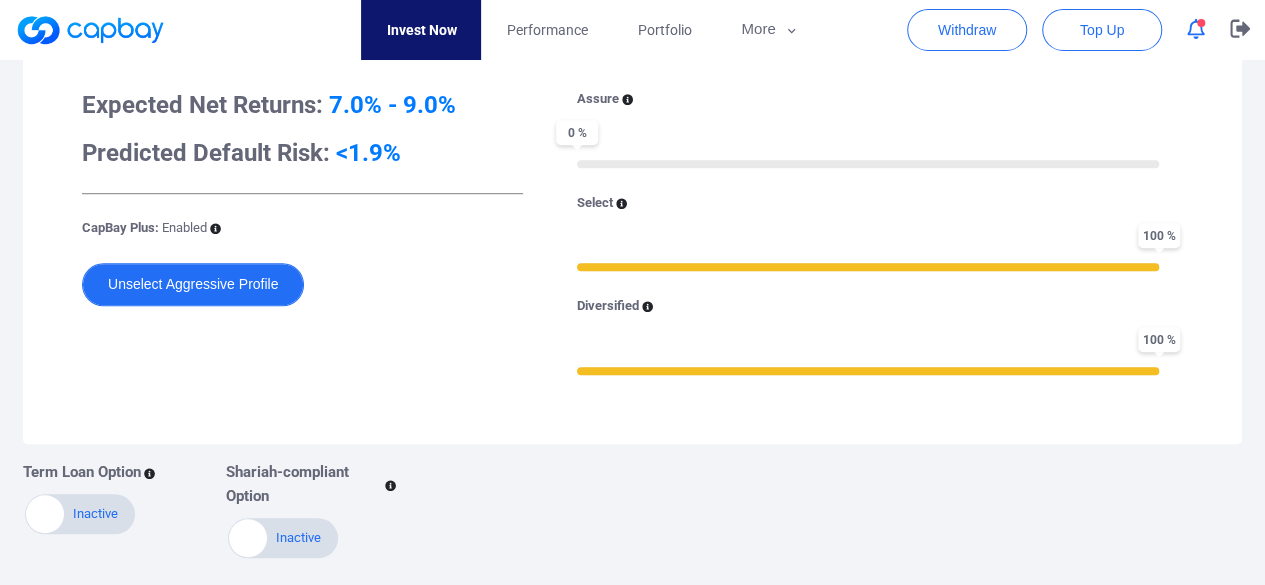click on "Unselect
Aggressive Profile" at bounding box center (193, 284) 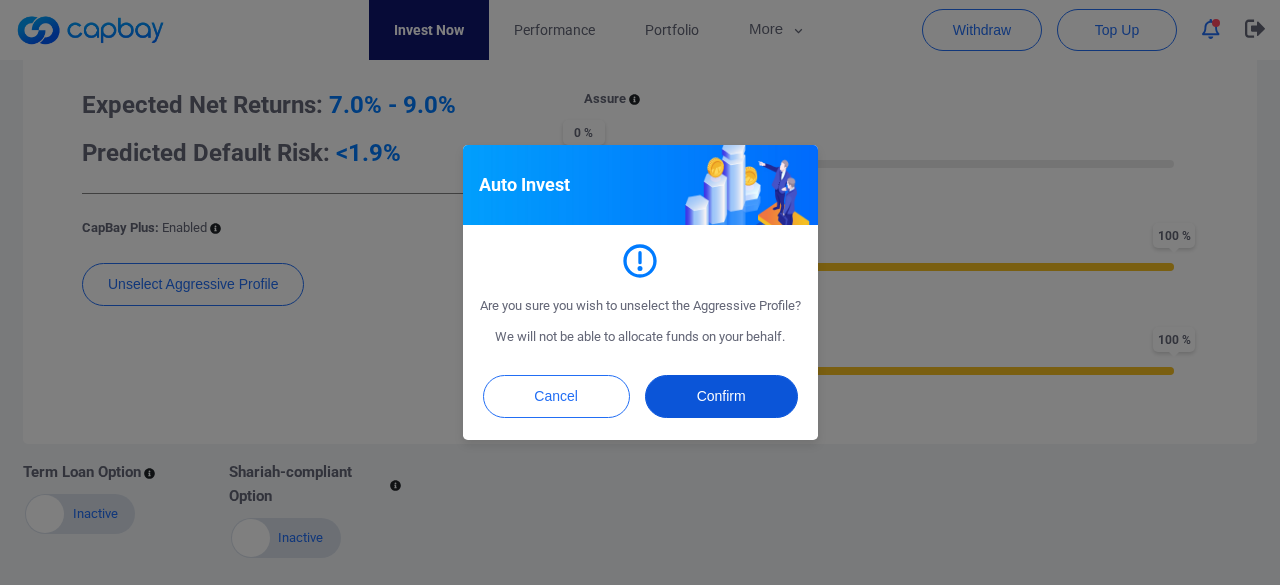 click on "Confirm" at bounding box center (721, 396) 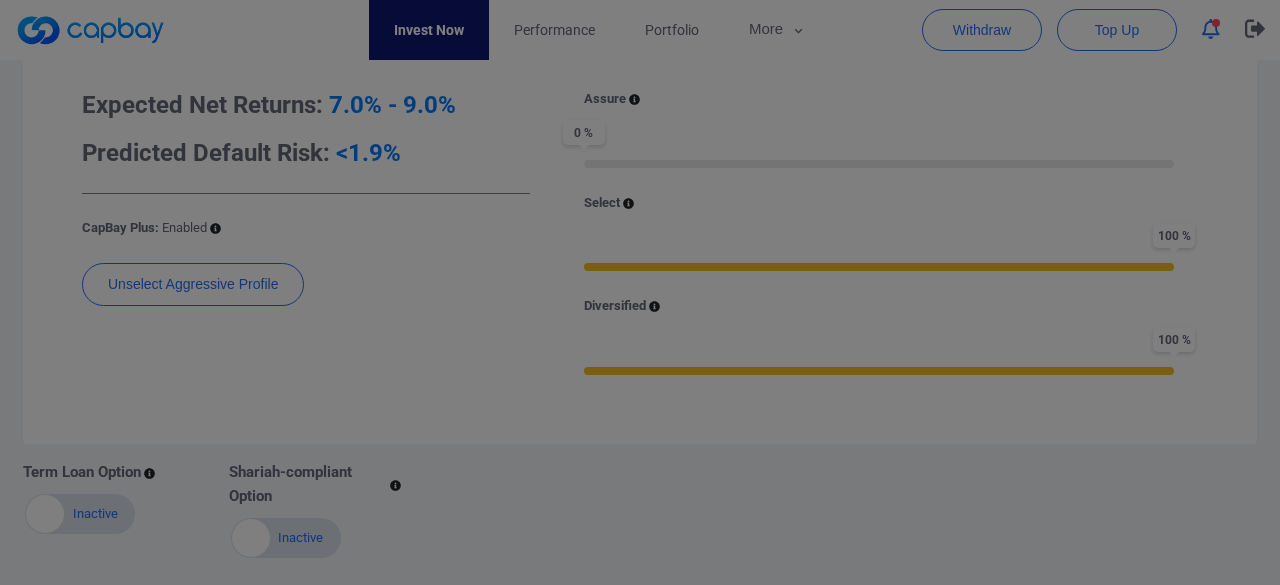 scroll, scrollTop: 569, scrollLeft: 0, axis: vertical 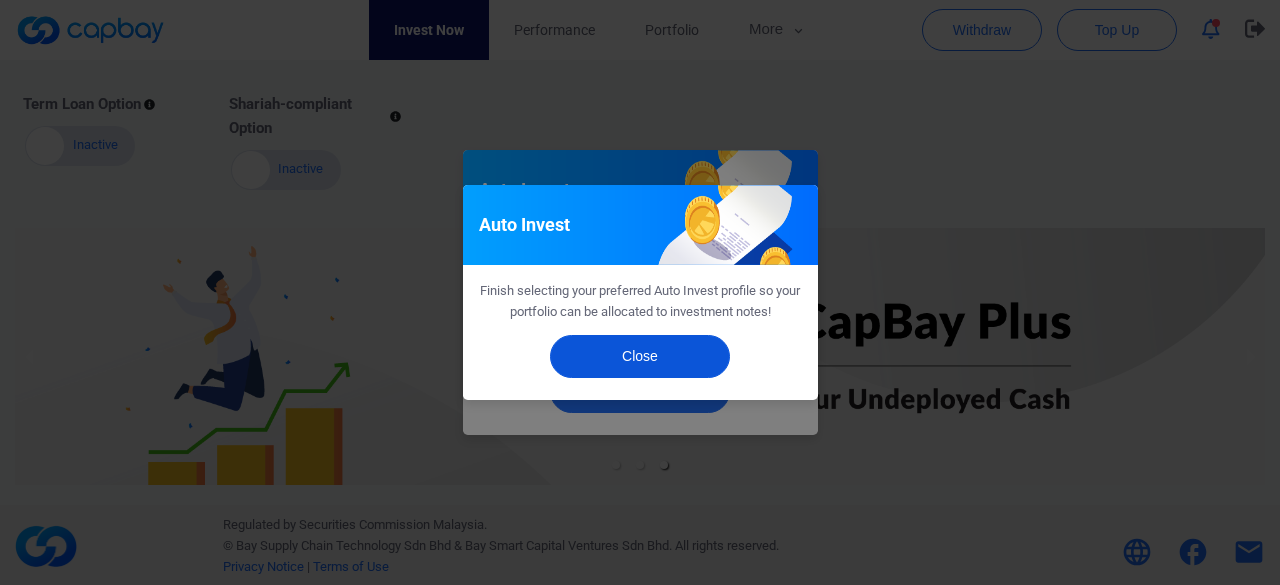 click on "Close" at bounding box center [640, 356] 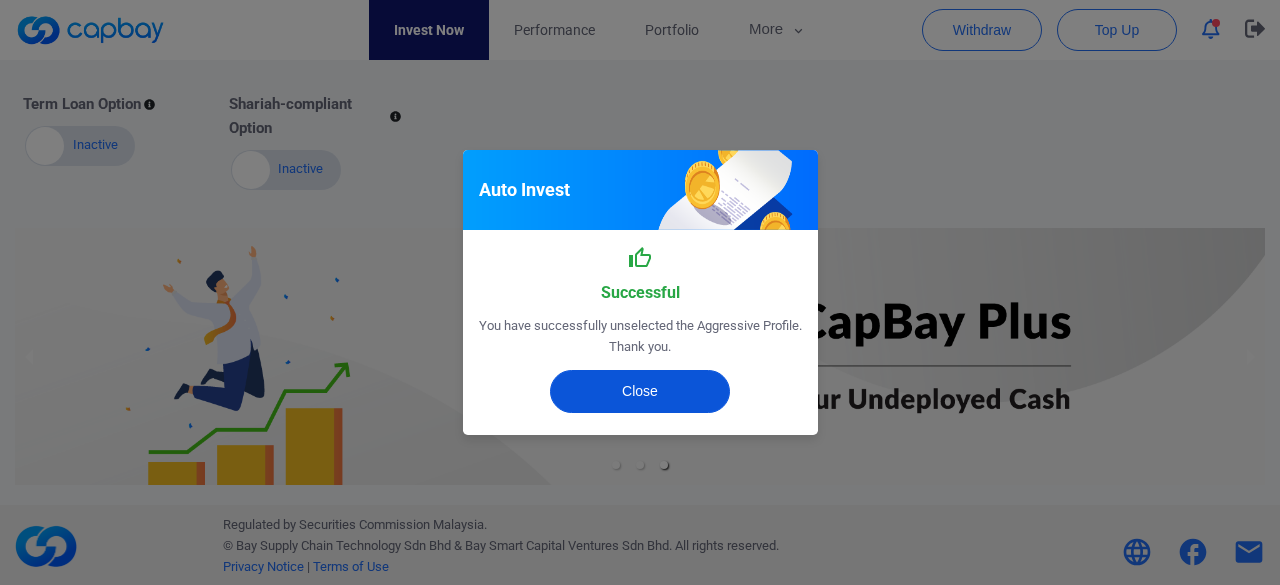 click on "Close" at bounding box center (640, 391) 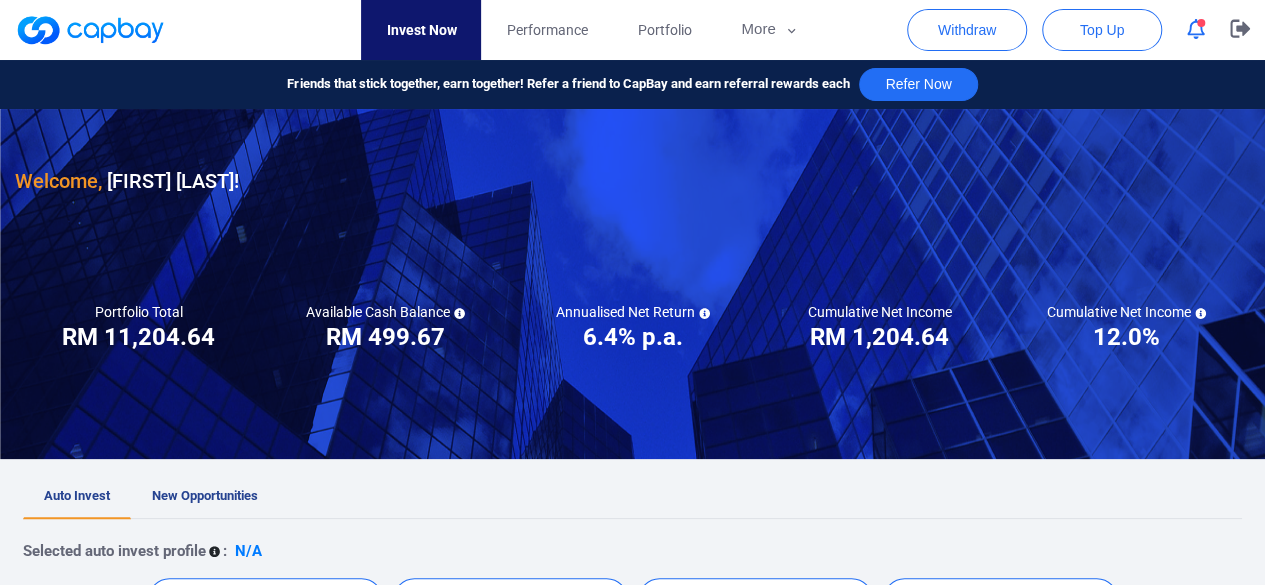 scroll, scrollTop: 200, scrollLeft: 0, axis: vertical 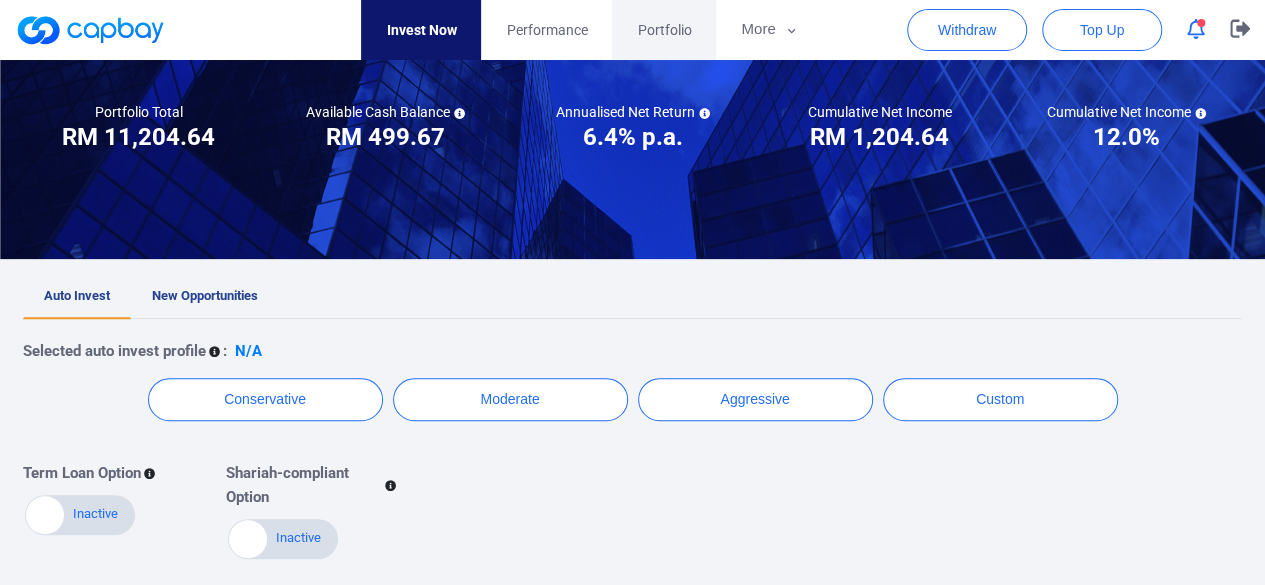 click on "Portfolio" at bounding box center (664, 30) 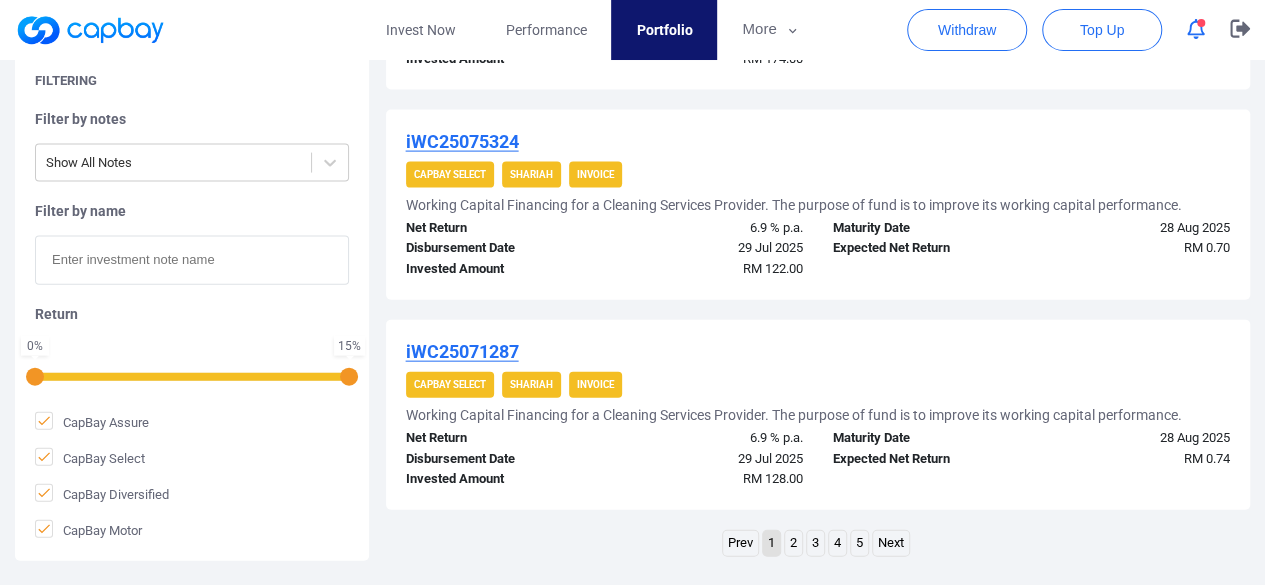 scroll, scrollTop: 2204, scrollLeft: 0, axis: vertical 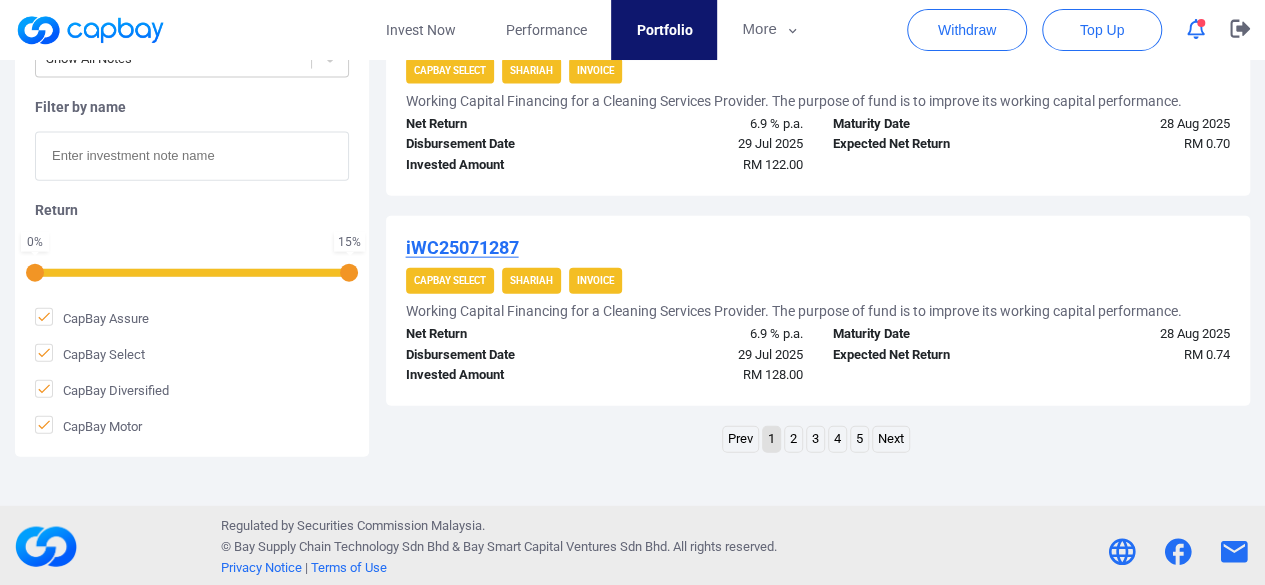 click on "2" at bounding box center [793, 439] 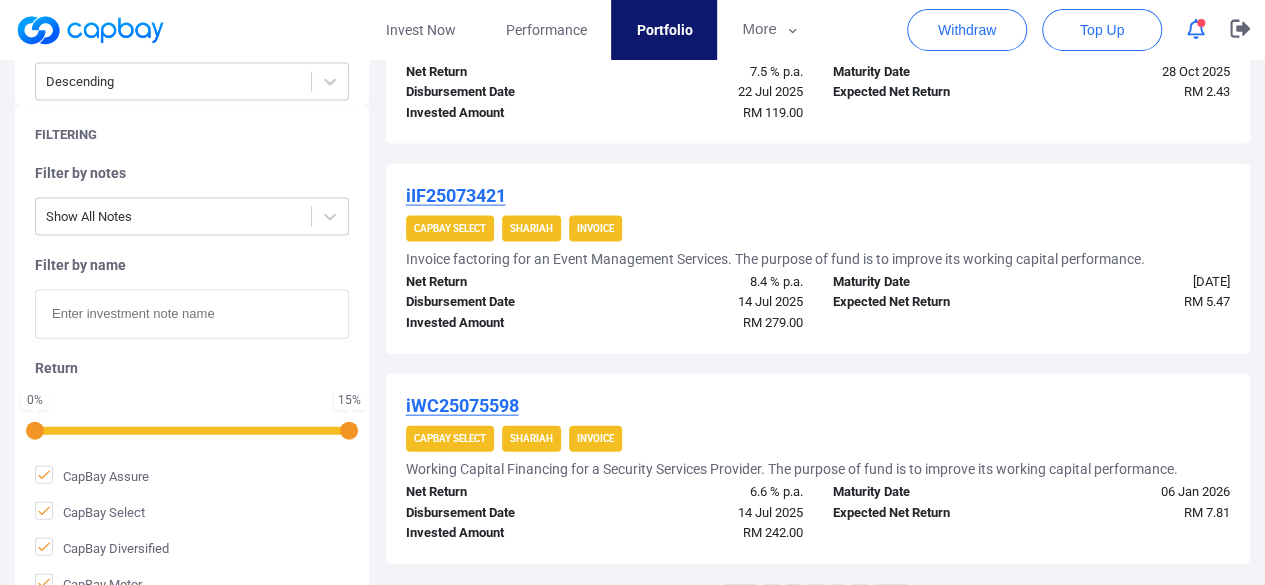 scroll, scrollTop: 2222, scrollLeft: 0, axis: vertical 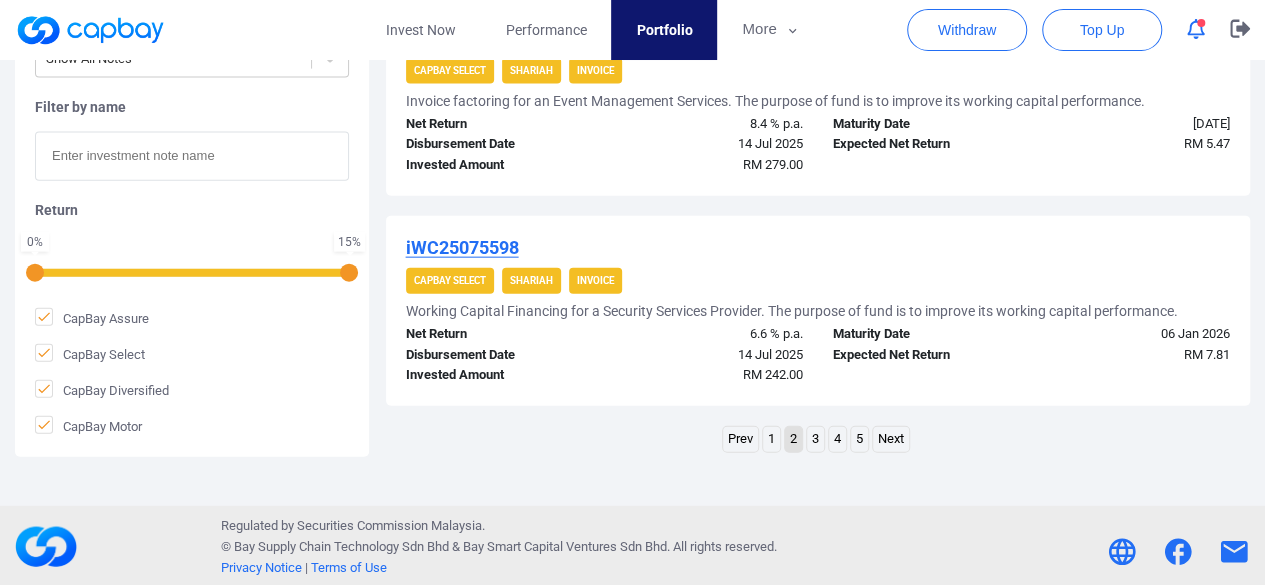click on "5" at bounding box center (859, 439) 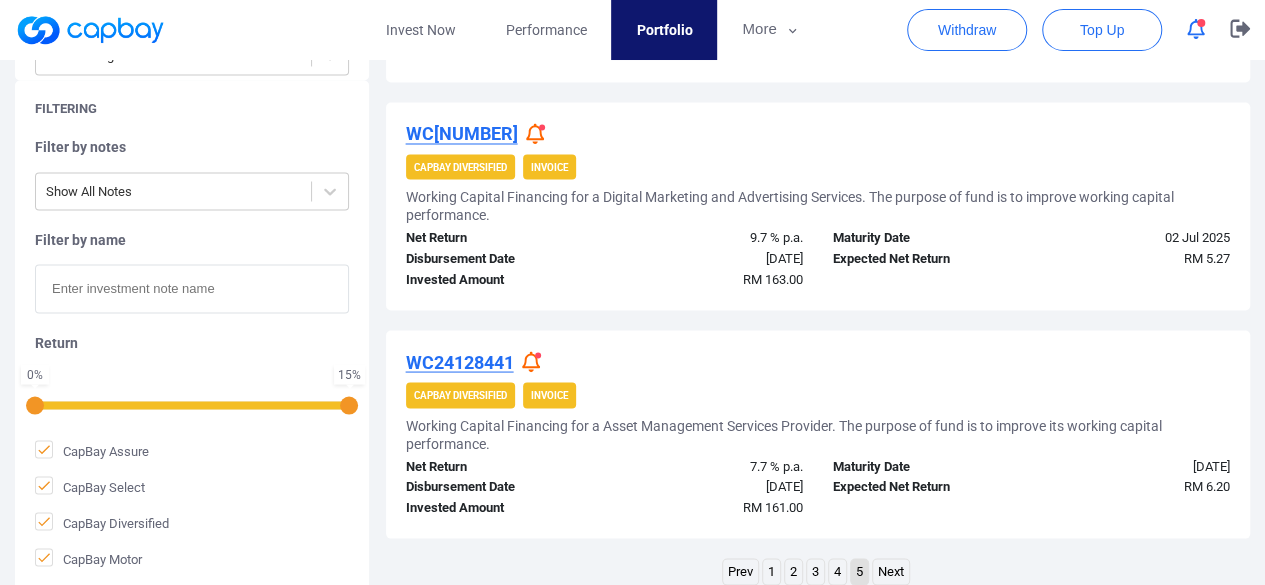 scroll, scrollTop: 1774, scrollLeft: 0, axis: vertical 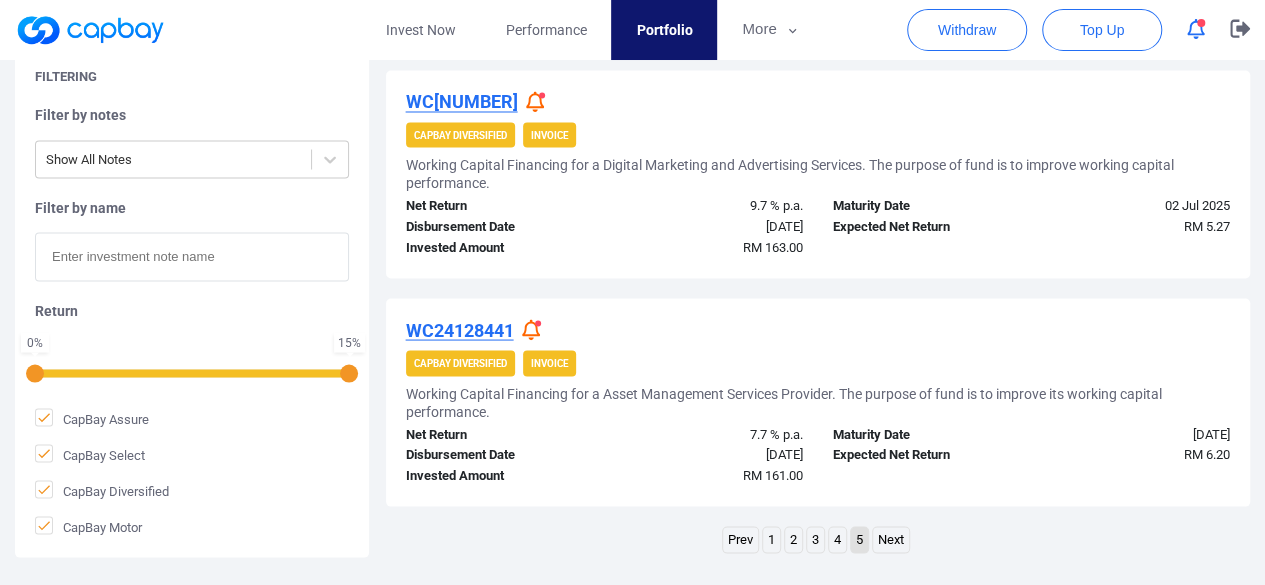 click 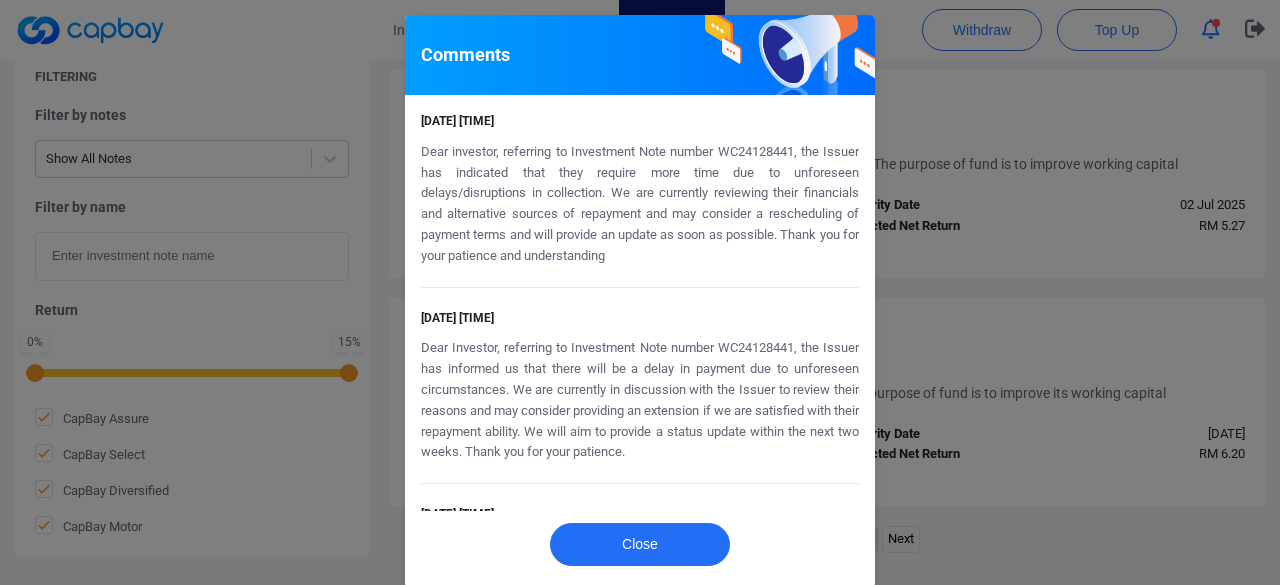 click on "Comments [DATE] [TIME] Dear investor, referring to Investment Note number WC24128441, the Issuer has indicated that they require more time due to unforeseen delays/disruptions in collection. We are currently reviewing their financials and alternative sources of repayment and may consider a rescheduling of payment terms and will provide an update as soon as possible. Thank you for your patience and understanding [DATE] [TIME] Dear Investor, referring to Investment Note number WC24128441, the Issuer has informed us that there will be a delay in payment due to unforeseen circumstances. We are currently in discussion with the Issuer to review their reasons and may consider providing an extension if we are satisfied with their repayment ability. We will aim to provide a status update within the next two weeks. Thank you for your patience. [DATE] [TIME] Close" at bounding box center [640, 292] 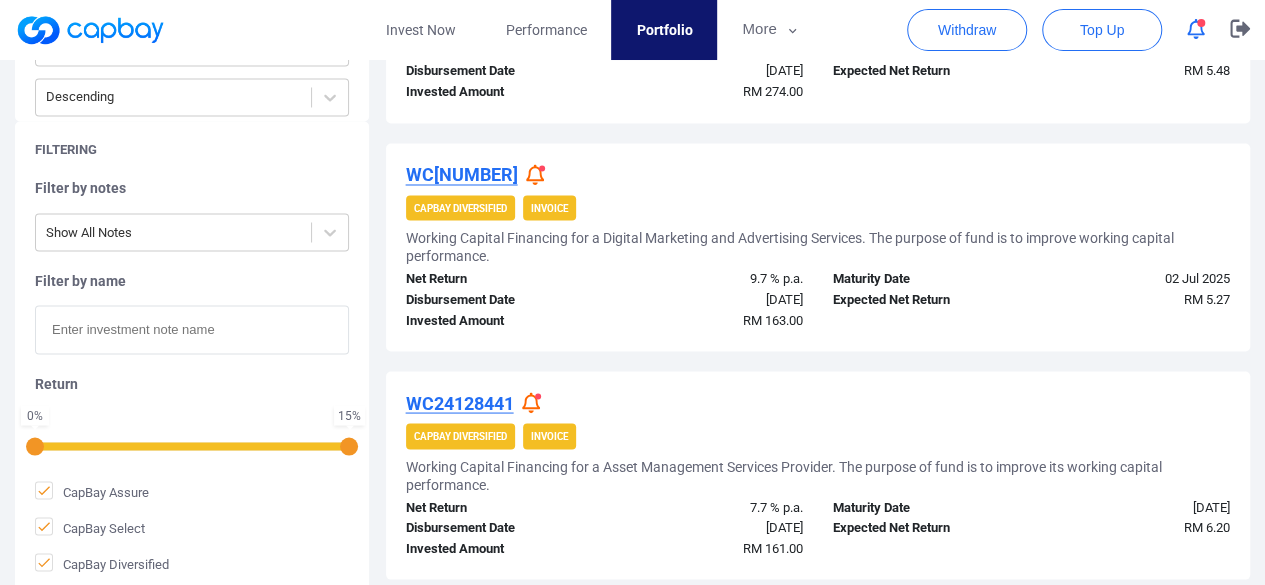 scroll, scrollTop: 1674, scrollLeft: 0, axis: vertical 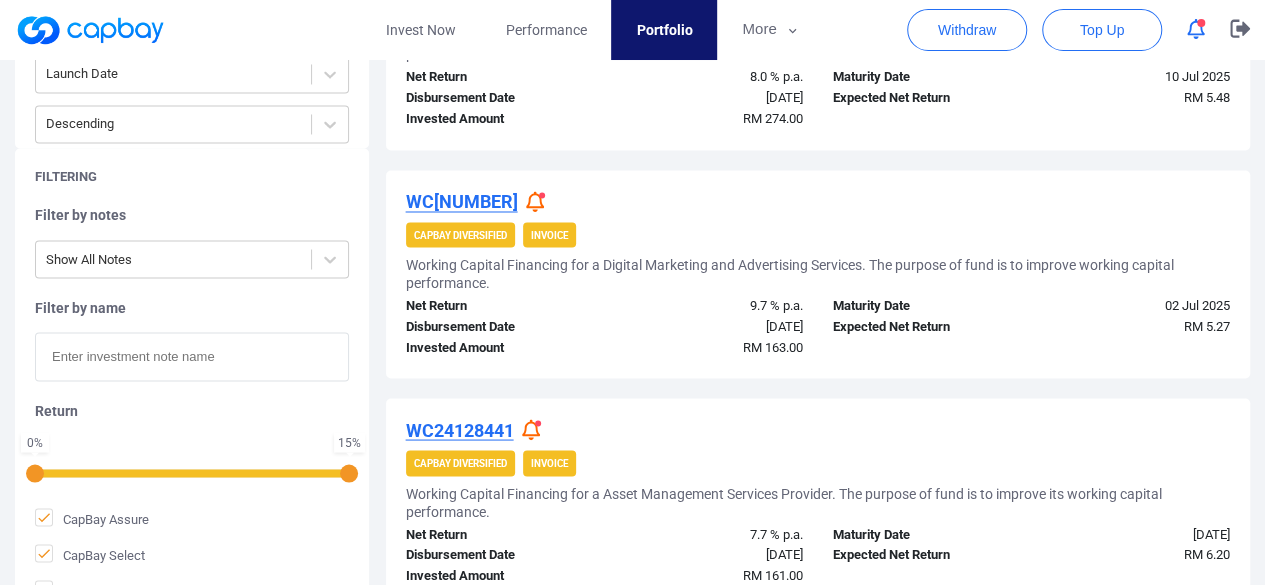 click 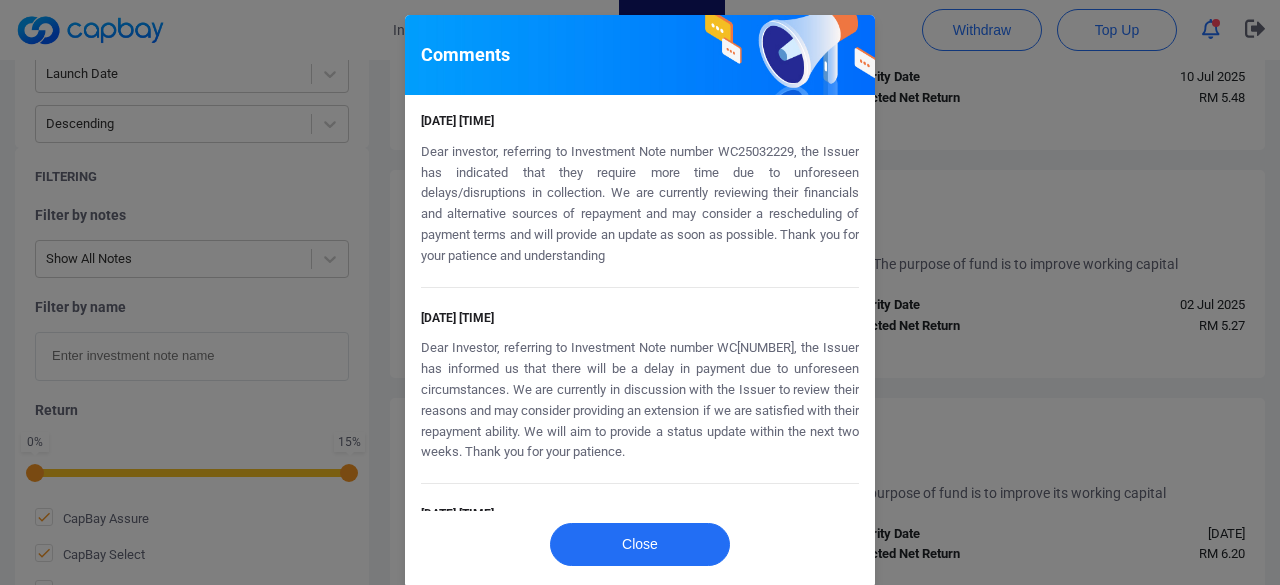 click on "Comments [DATE] [TIME] Dear investor, referring to Investment Note number WC25032229, the Issuer has indicated that they require more time due to unforeseen delays/disruptions in collection. We are currently reviewing their financials and alternative sources of repayment and may consider a rescheduling of payment terms and will provide an update as soon as possible. Thank you for your patience and understanding [DATE] [TIME] Dear Investor, referring to Investment Note number WC25032229, the Issuer has informed us that there will be a delay in payment due to unforeseen circumstances. We are currently in discussion with the Issuer to review their reasons and may consider providing an extension if we are satisfied with their repayment ability. We will aim to provide a status update within the next two weeks. Thank you for your patience. [DATE] [TIME] Close" at bounding box center [640, 292] 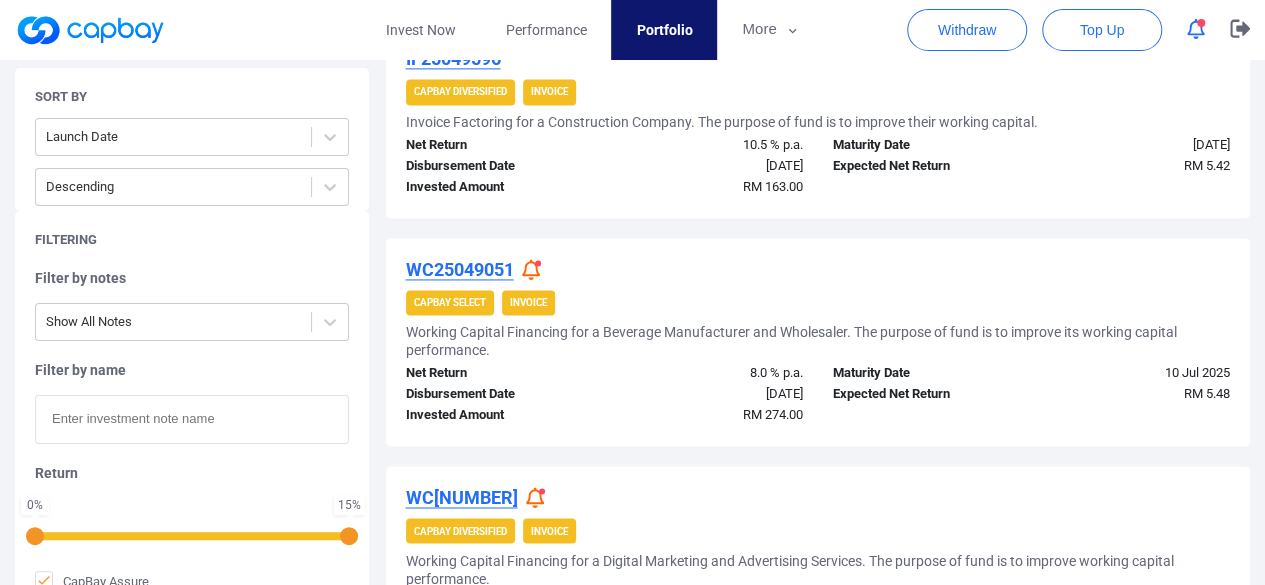 scroll, scrollTop: 1374, scrollLeft: 0, axis: vertical 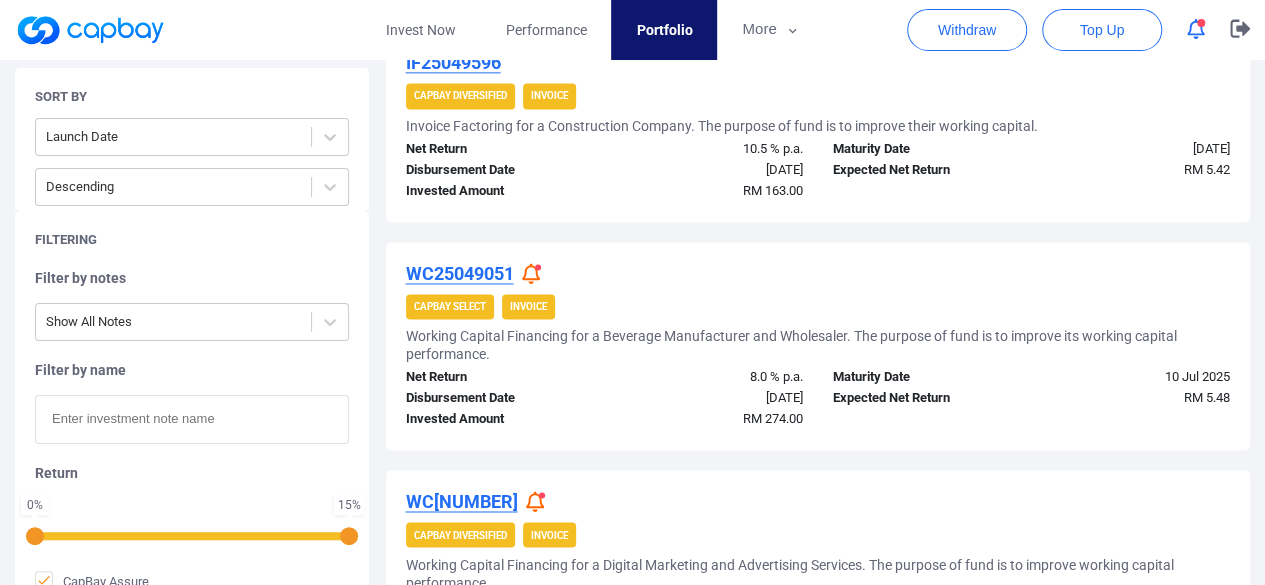 click 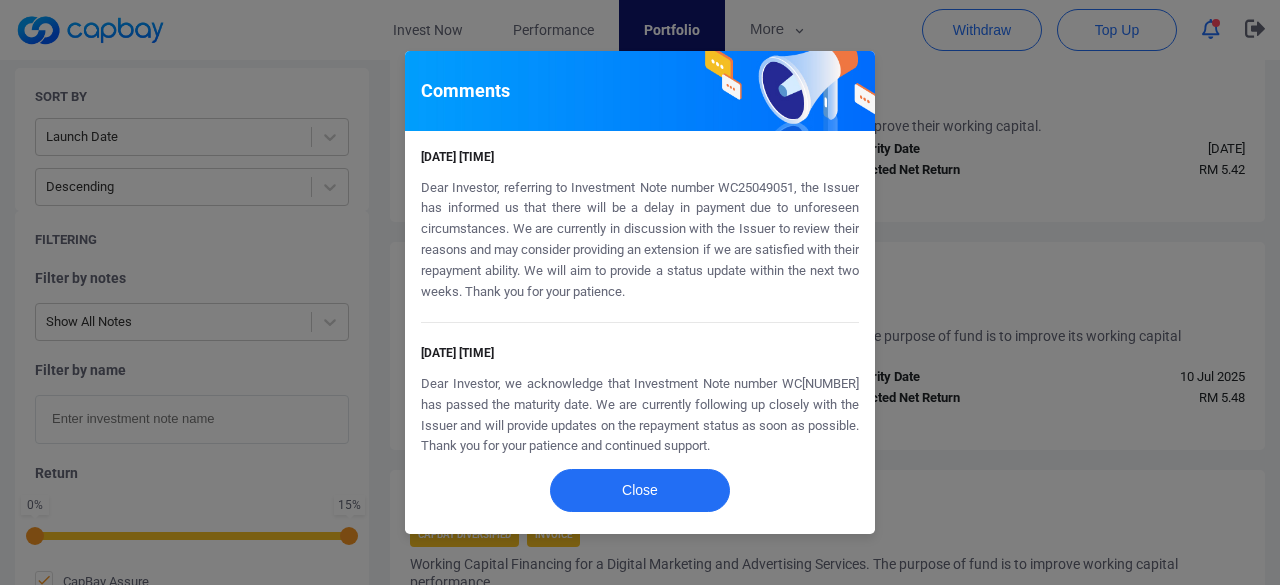 click on "Comments [DATE] [TIME] Dear Investor, referring to Investment Note number WC25049051, the Issuer has informed us that there will be a delay in payment due to unforeseen circumstances. We are currently in discussion with the Issuer to review their reasons and may consider providing an extension if we are satisfied with their repayment ability. We will aim to provide a status update within the next two weeks. Thank you for your patience. [DATE] [TIME] Dear Investor, we acknowledge that Investment Note number WC25049051 has passed the maturity date. We are currently following up closely with the Issuer and will provide updates on the repayment status as soon as possible. Thank you for your patience and continued support. Close" at bounding box center [640, 292] 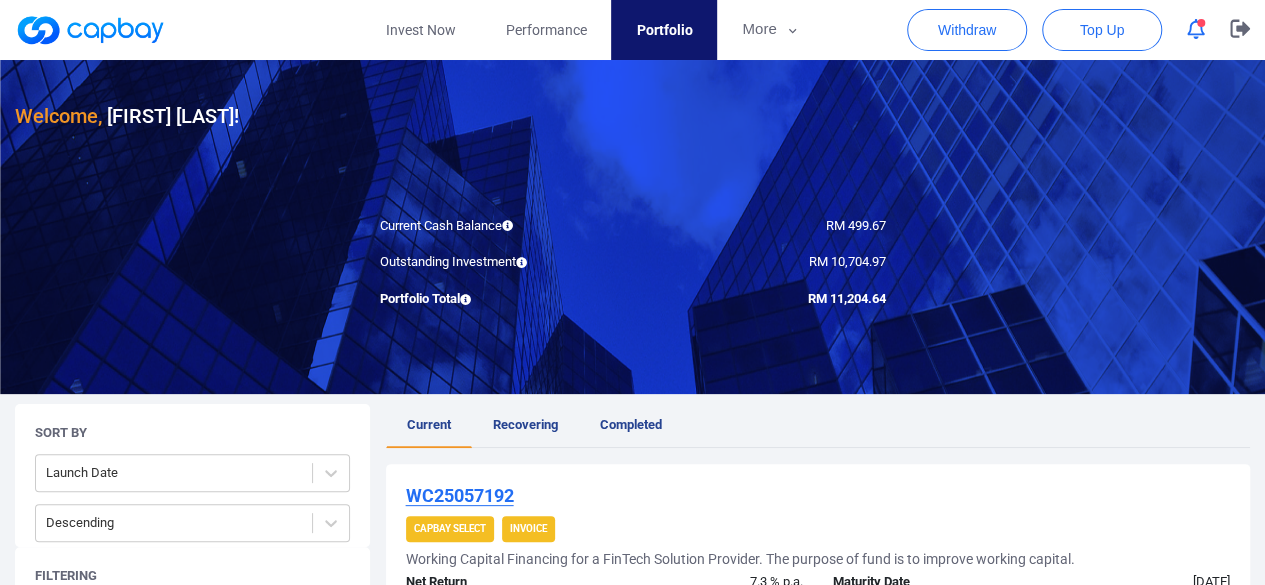 scroll, scrollTop: 0, scrollLeft: 0, axis: both 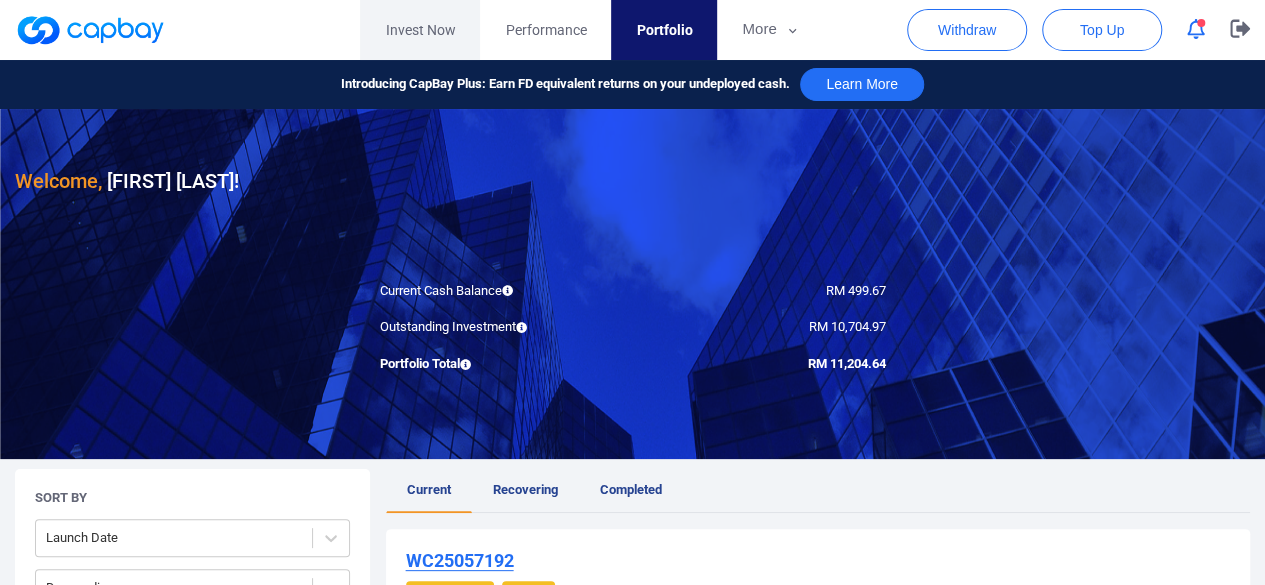 click on "Invest Now" at bounding box center [420, 30] 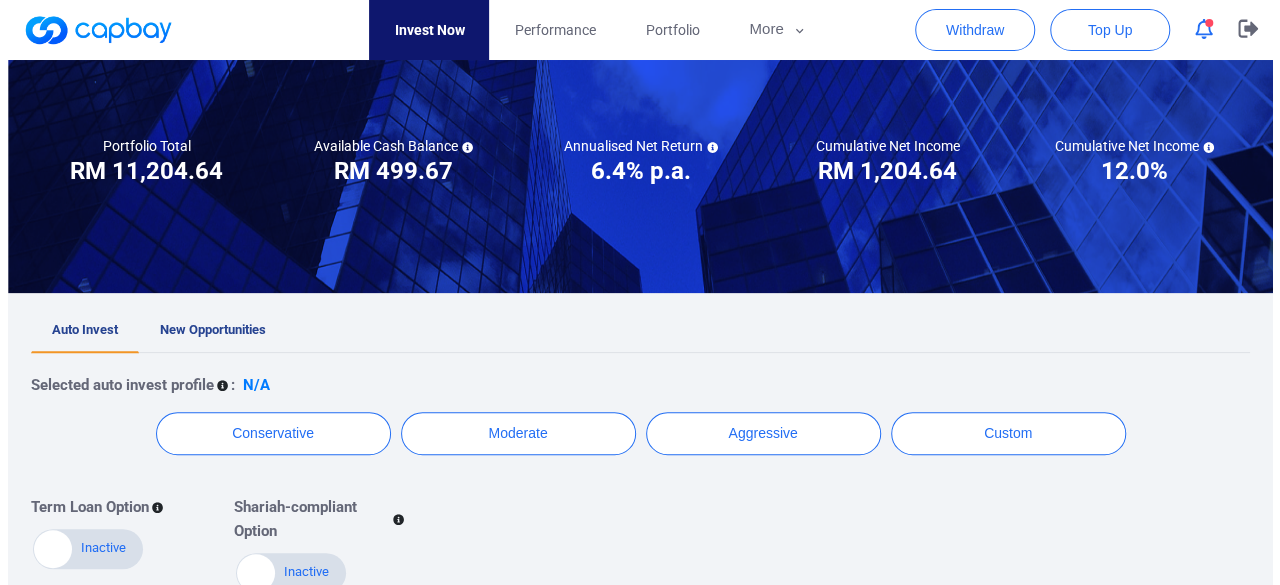 scroll, scrollTop: 0, scrollLeft: 0, axis: both 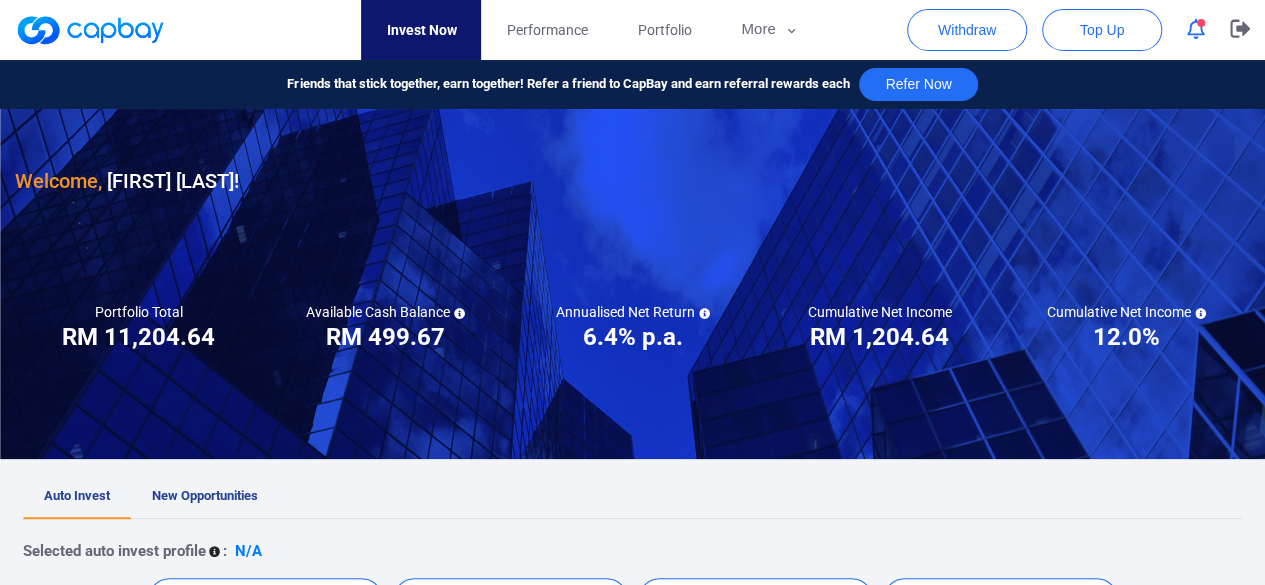 click 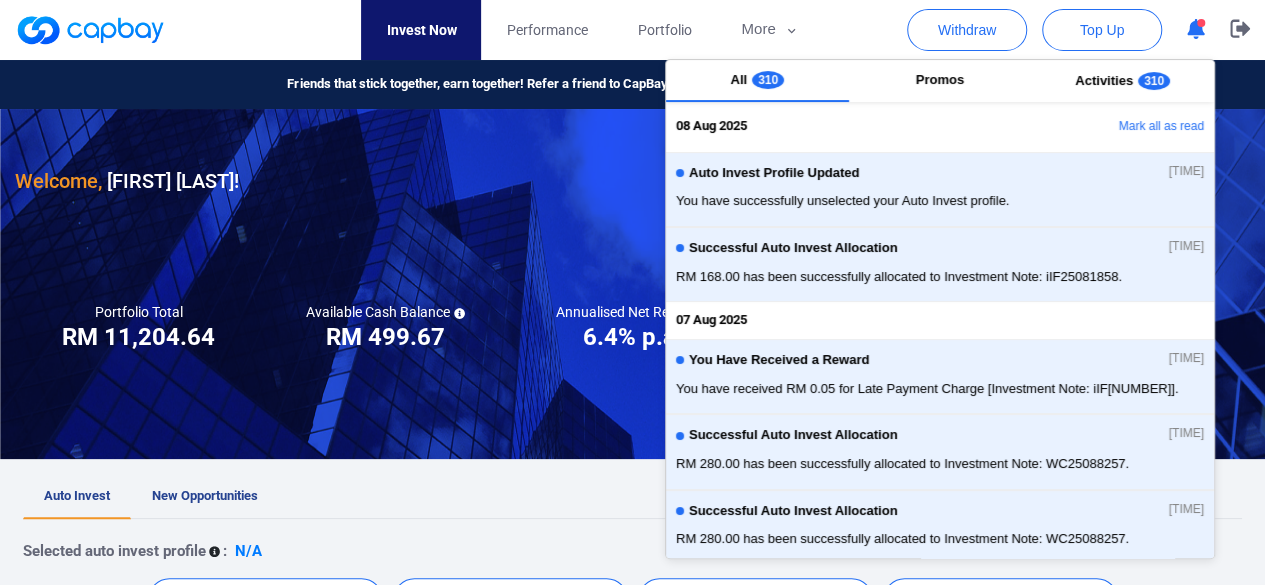 click 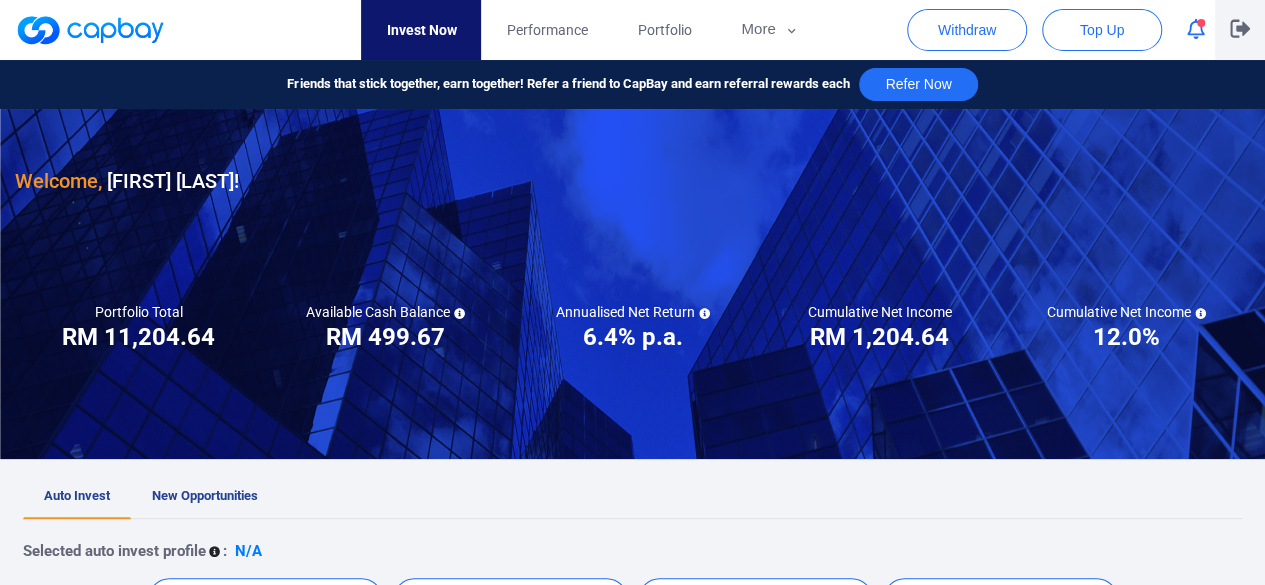 click 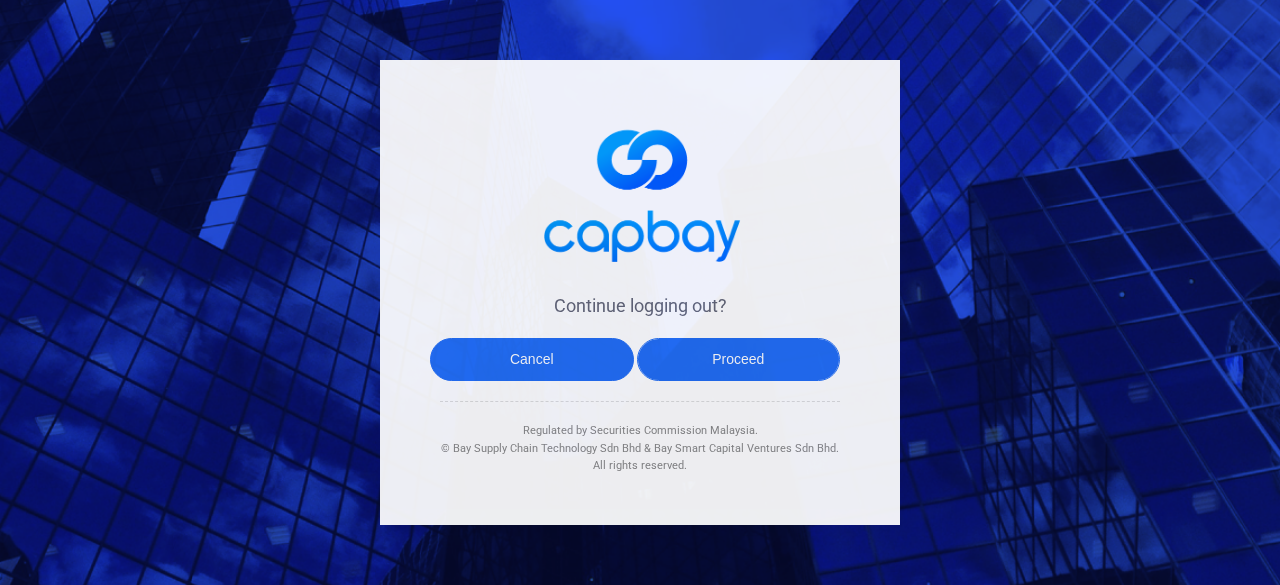 click on "Proceed" at bounding box center (739, 359) 